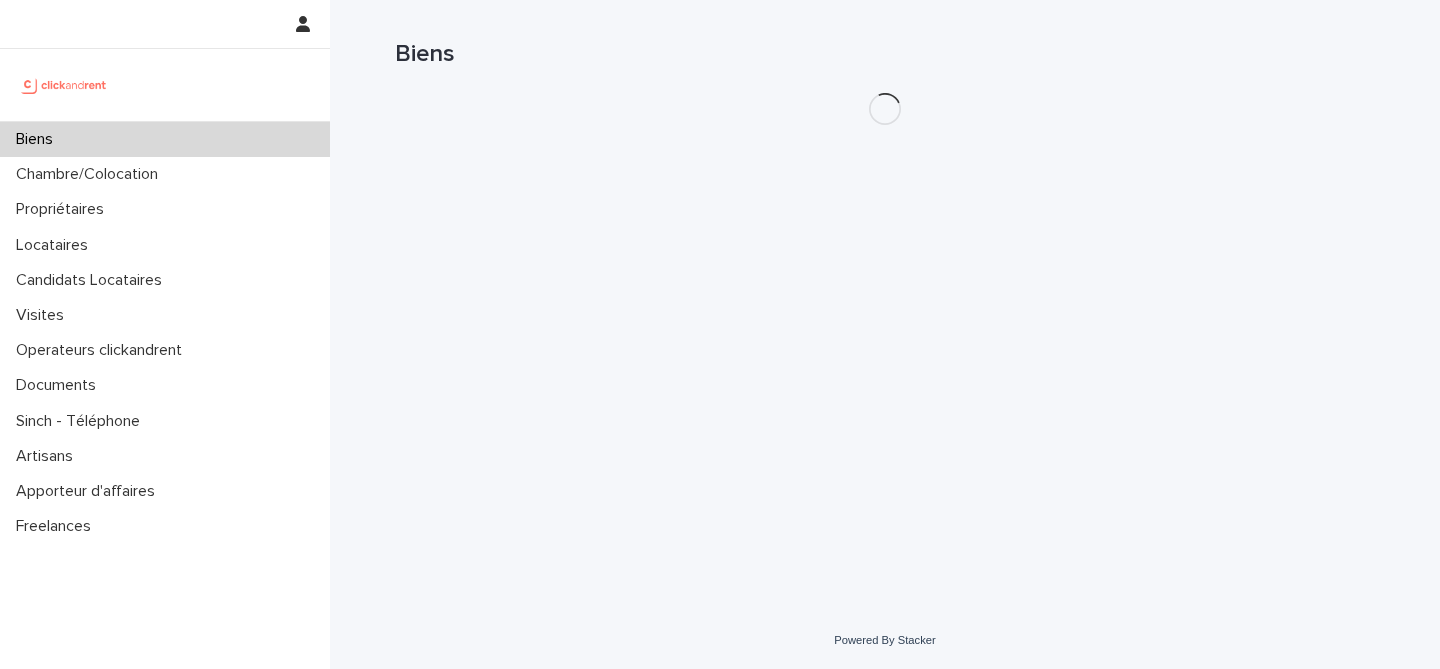 scroll, scrollTop: 0, scrollLeft: 0, axis: both 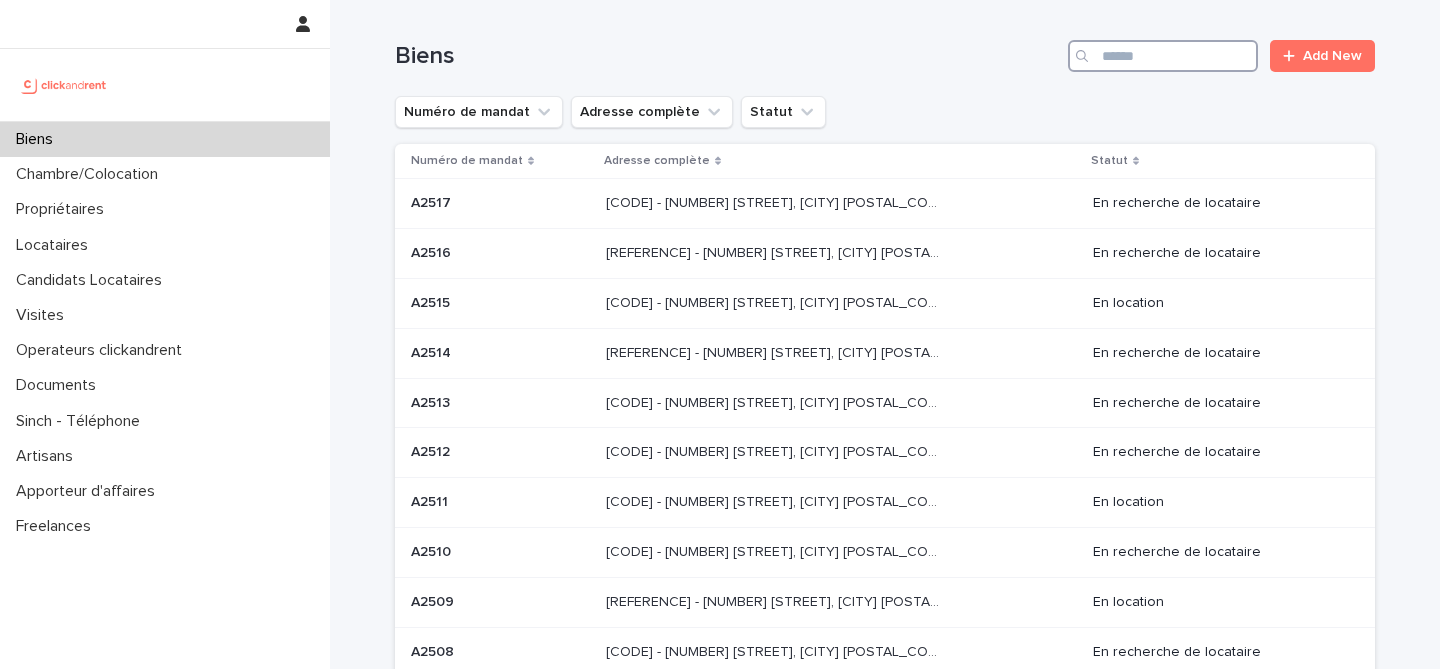 click at bounding box center [1163, 56] 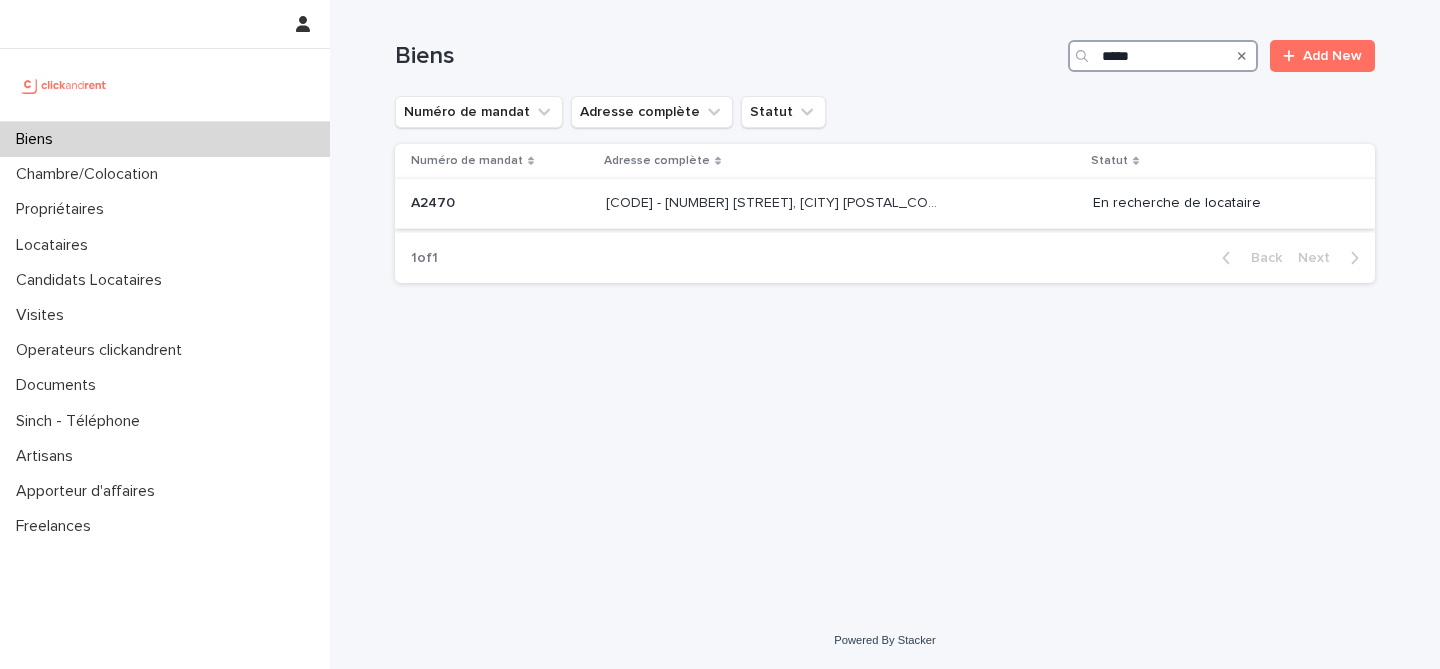 type on "*****" 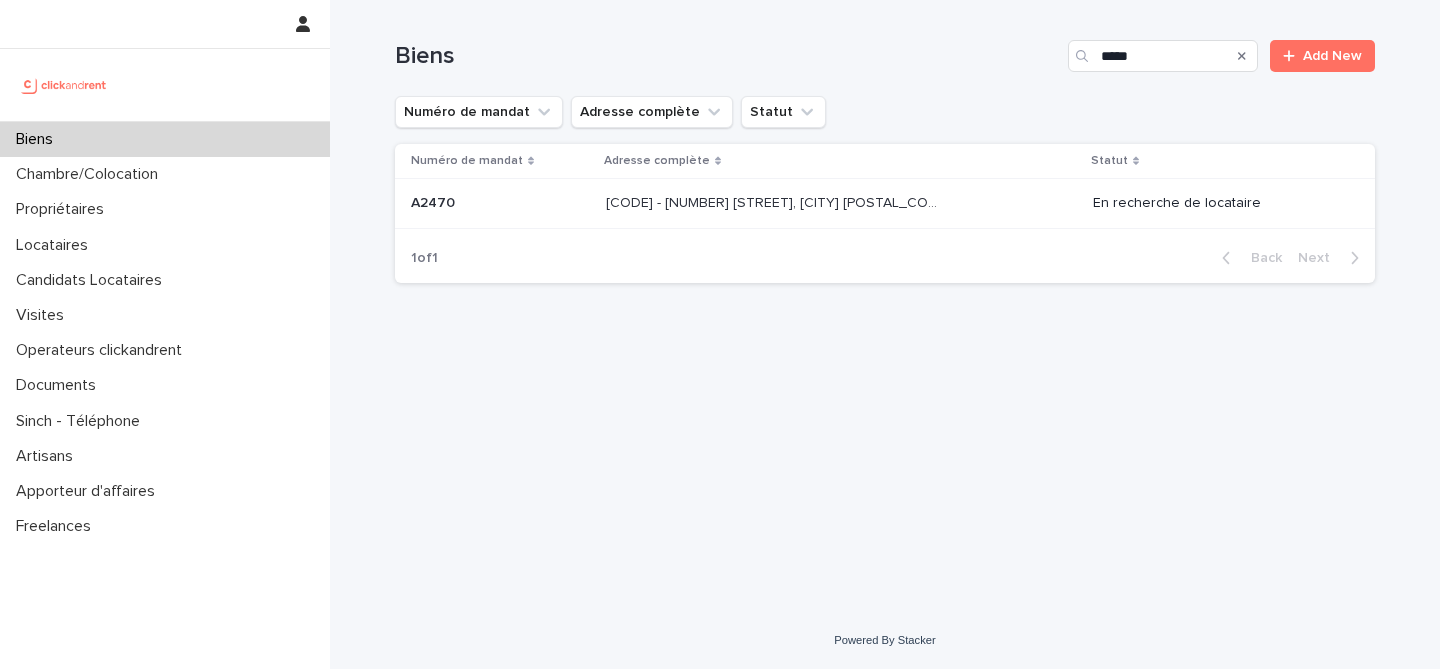 click on "[REFERENCE] [REFERENCE]" at bounding box center (500, 203) 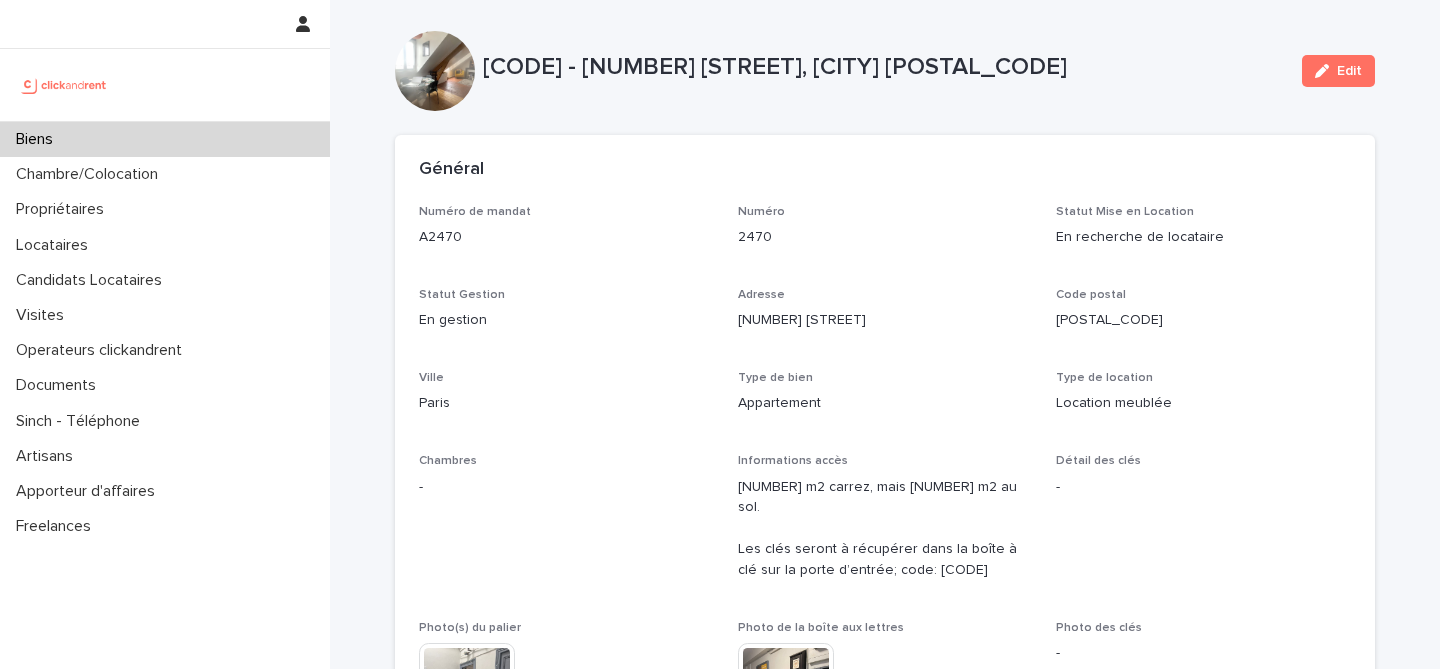 scroll, scrollTop: 0, scrollLeft: 0, axis: both 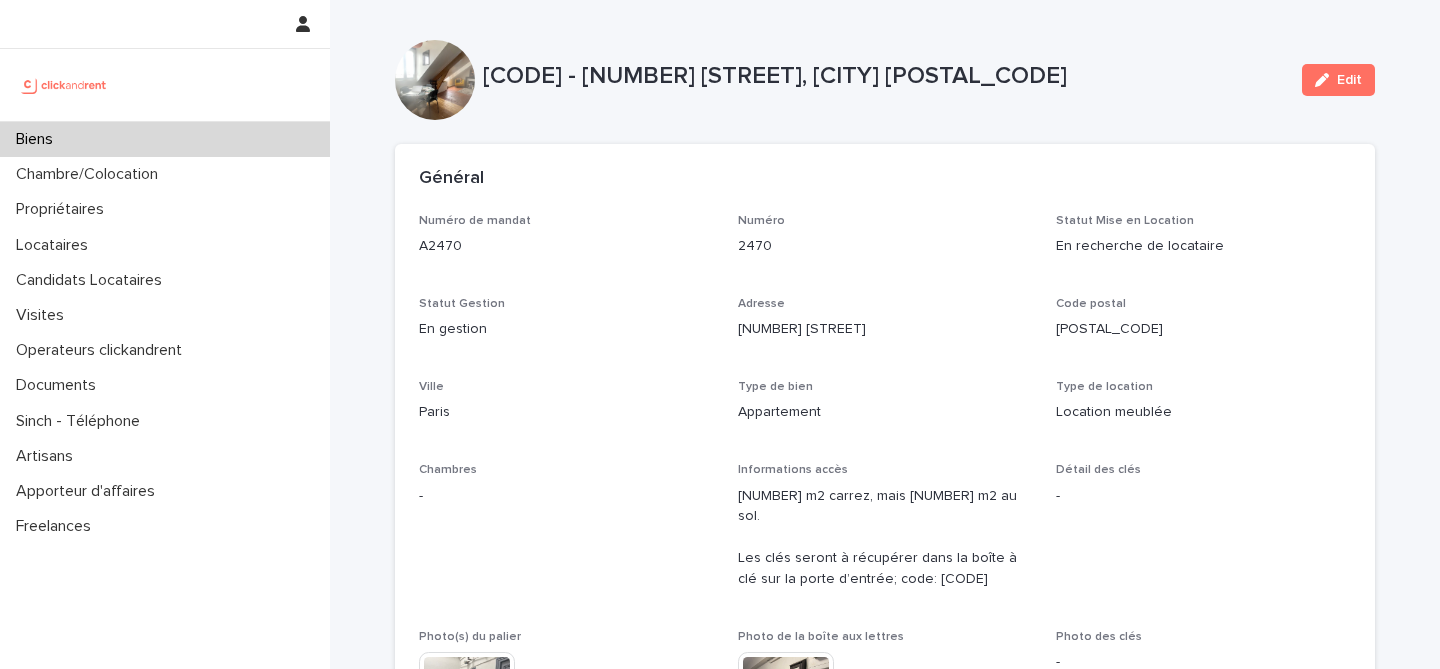 click on "A2470 - 24 rue des Trois Frères,  Paris 75018" at bounding box center (884, 76) 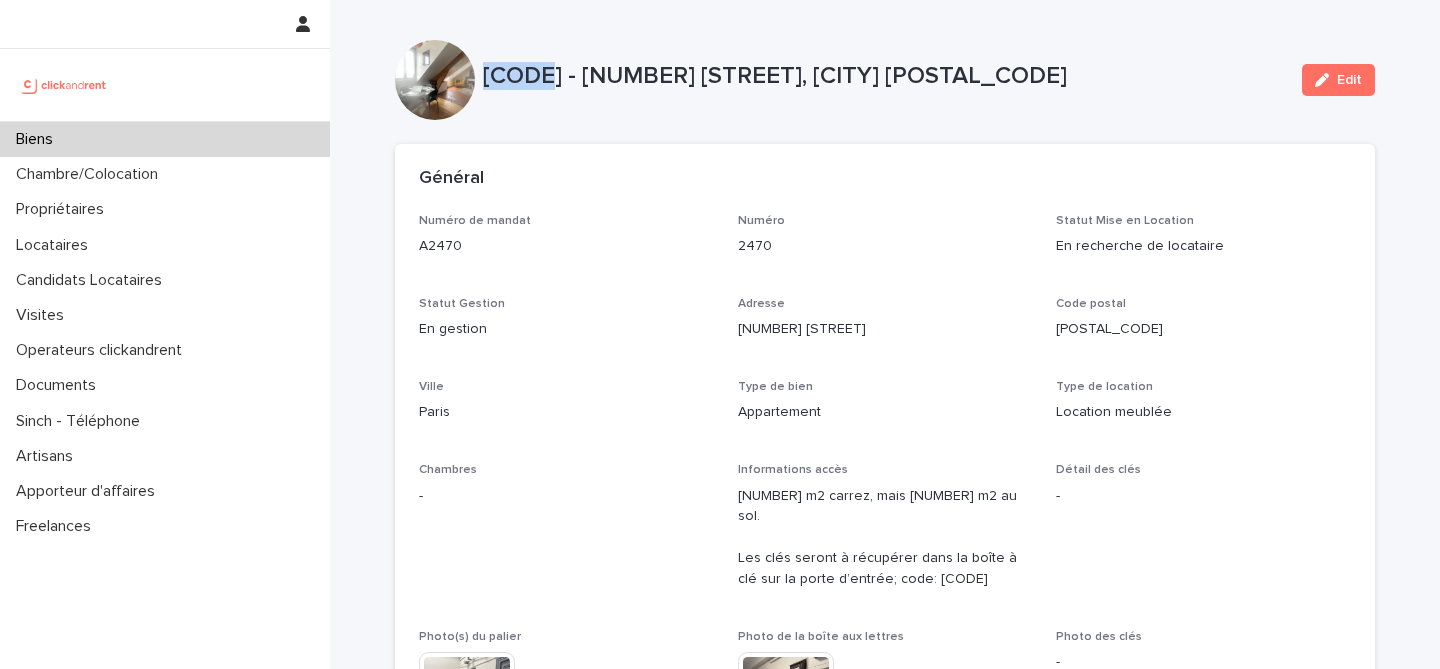 click on "A2470 - 24 rue des Trois Frères,  Paris 75018" at bounding box center [884, 76] 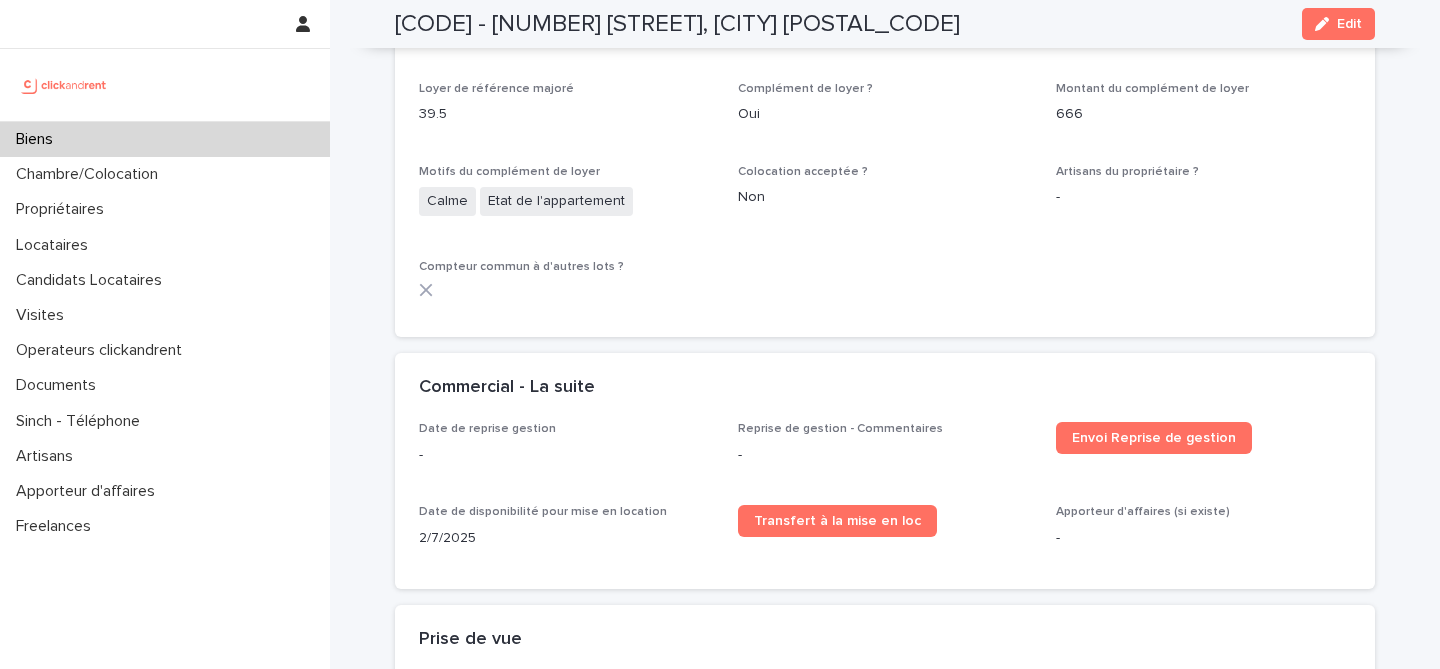 scroll, scrollTop: 2613, scrollLeft: 0, axis: vertical 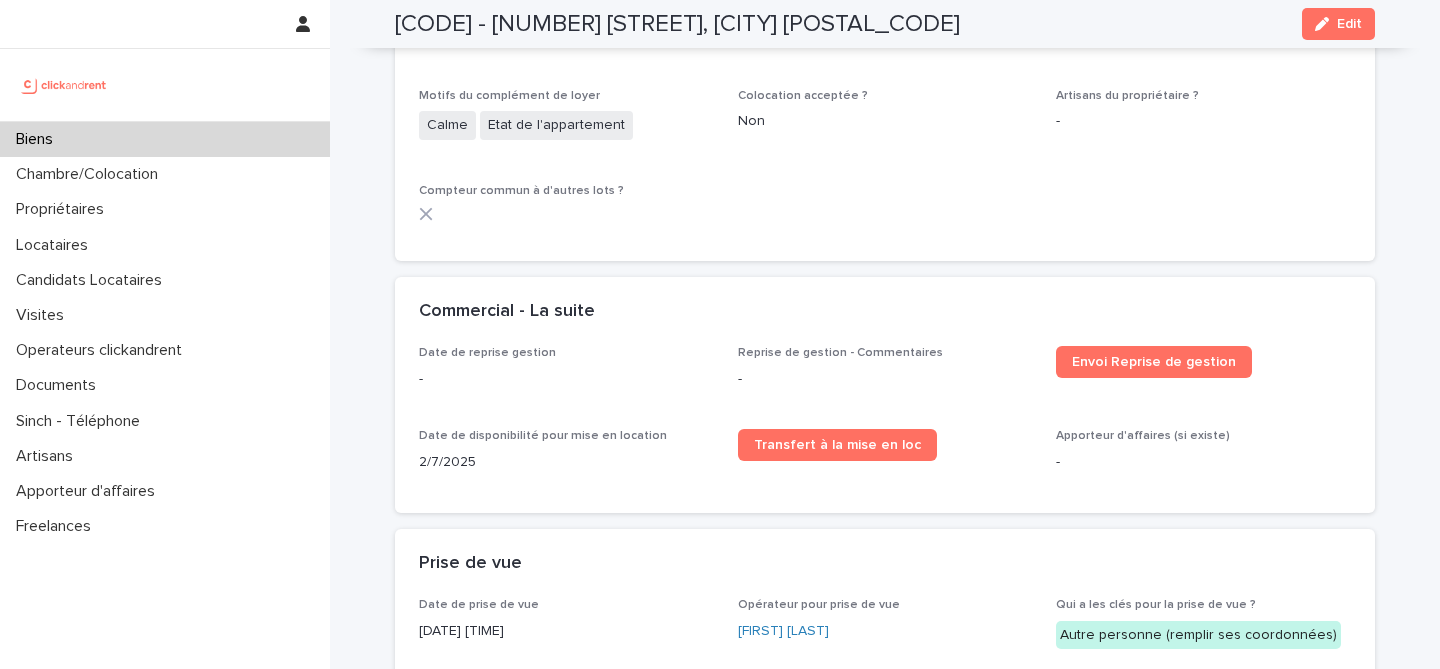 click on "A2470 - 24 rue des Trois Frères,  Paris 75018" at bounding box center (677, 24) 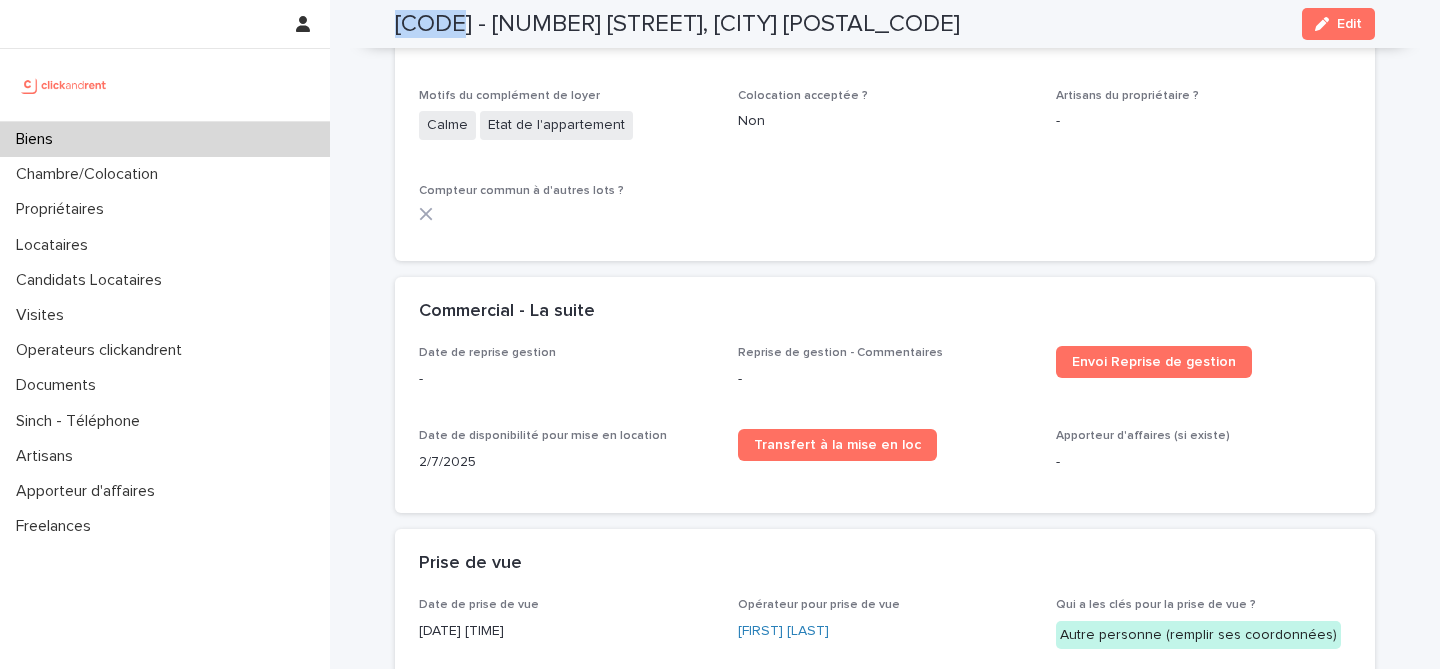 click on "A2470 - 24 rue des Trois Frères,  Paris 75018" at bounding box center [677, 24] 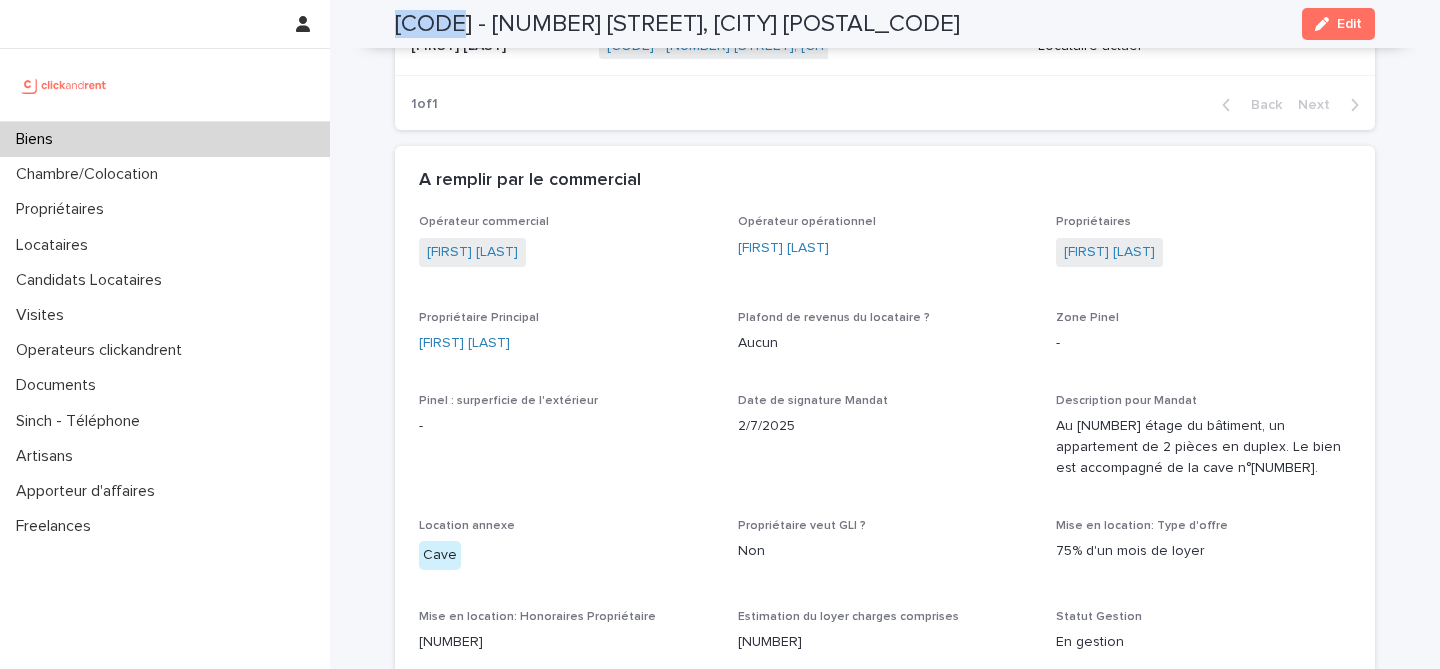 scroll, scrollTop: 1086, scrollLeft: 0, axis: vertical 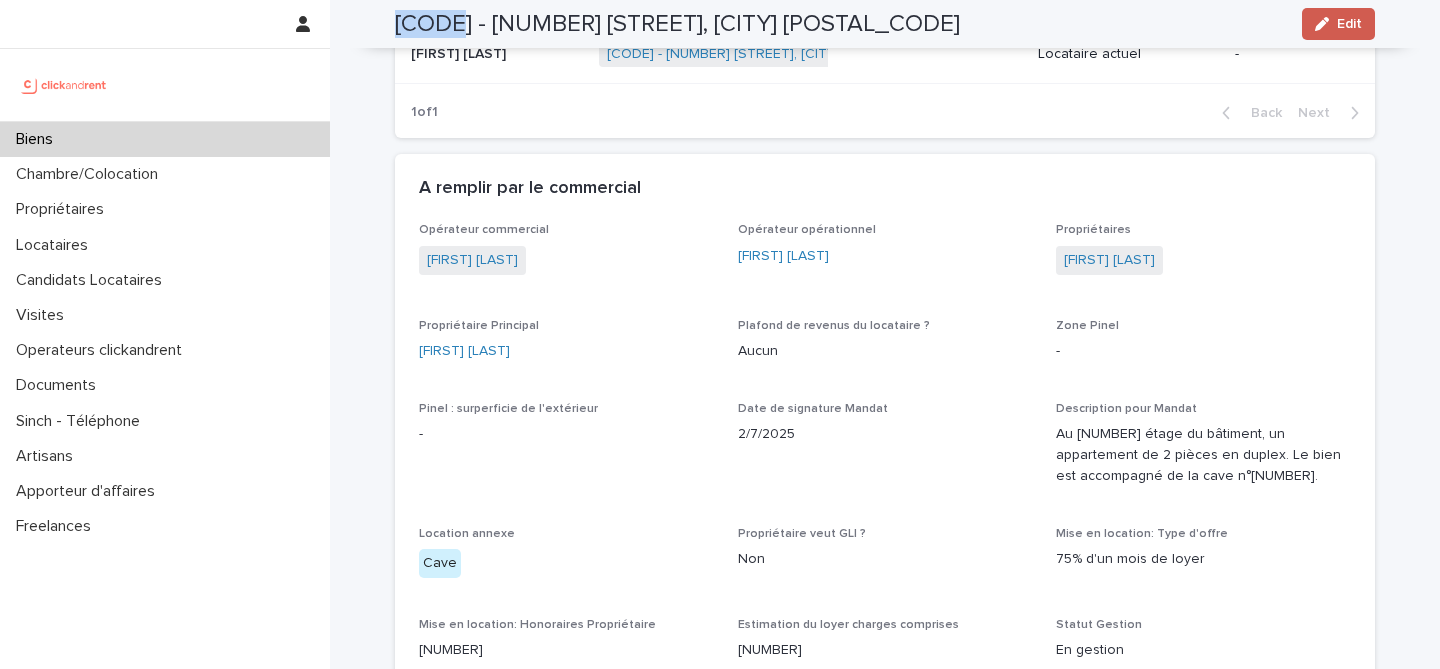 click on "Edit" at bounding box center [1338, 24] 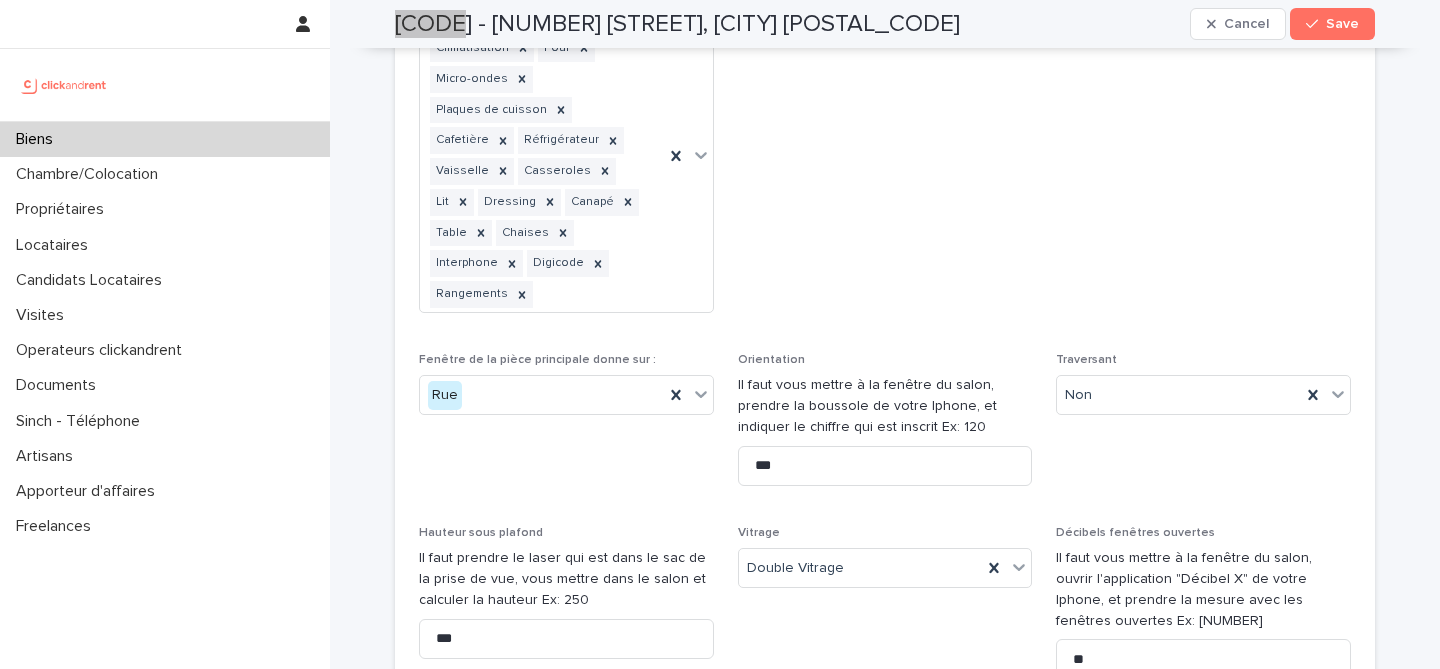 scroll, scrollTop: 7362, scrollLeft: 0, axis: vertical 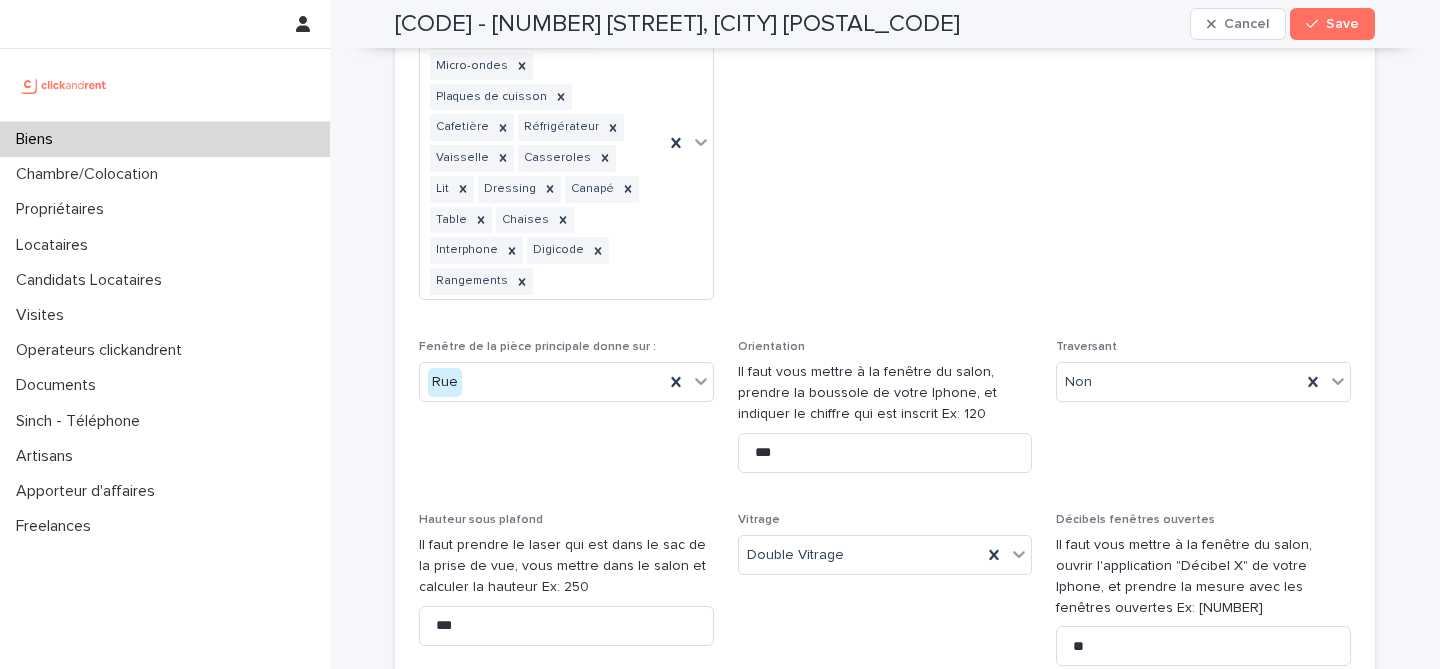 click on "Il faut vous mettre à la fenêtre du salon, prendre la boussole de votre Iphone, et indiquer le chiffre qui est inscrit
Ex: 120" at bounding box center [885, 393] 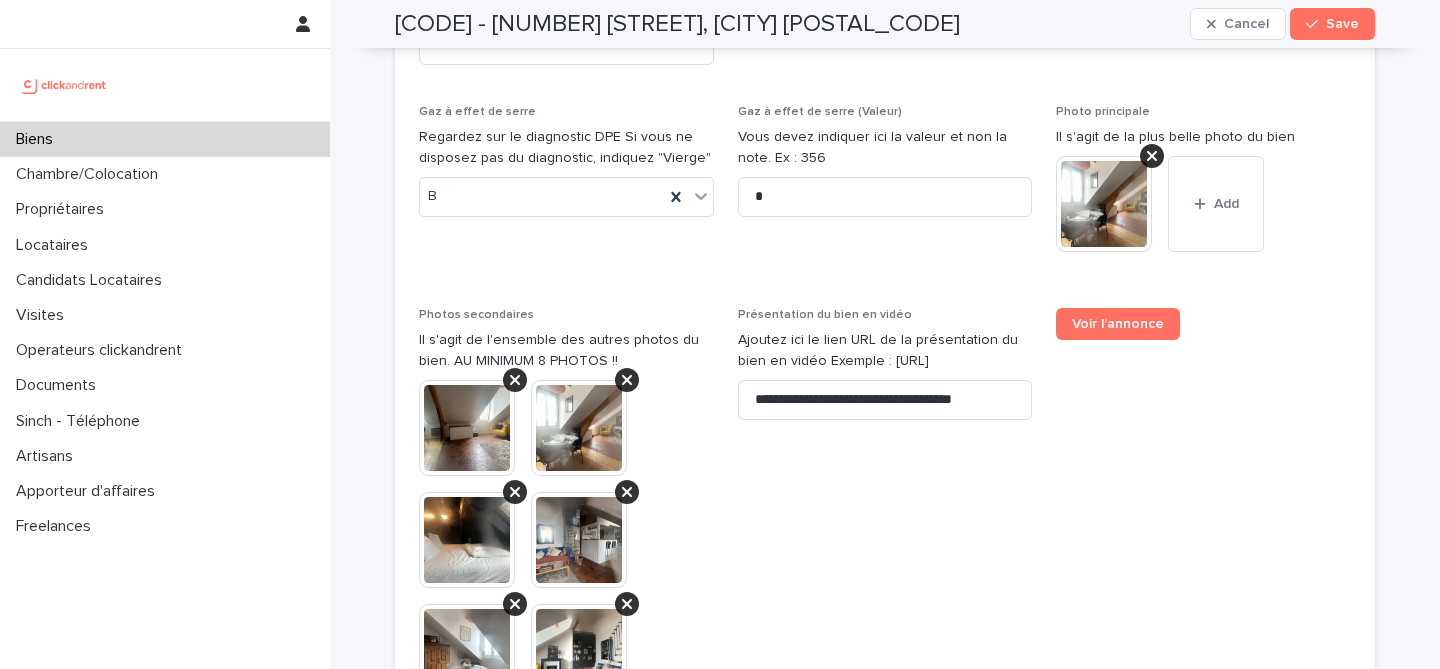 scroll, scrollTop: 8391, scrollLeft: 0, axis: vertical 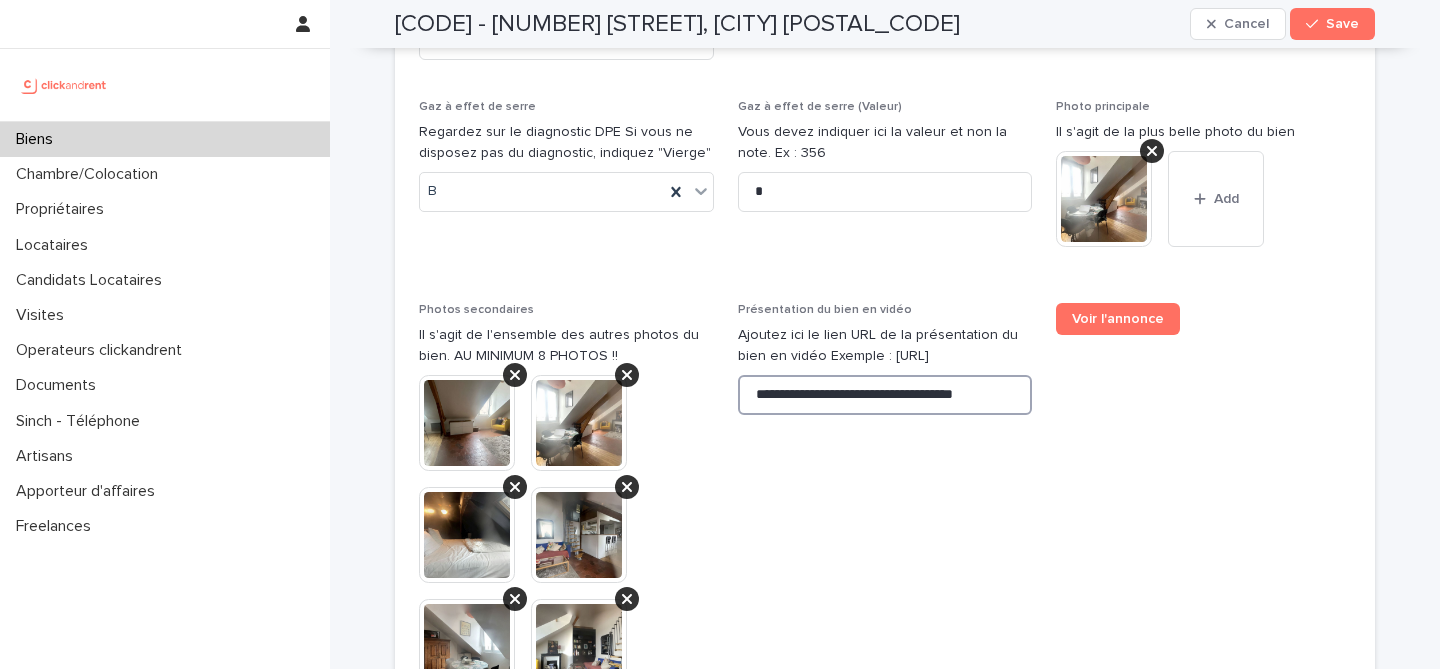 click on "**********" at bounding box center [885, 395] 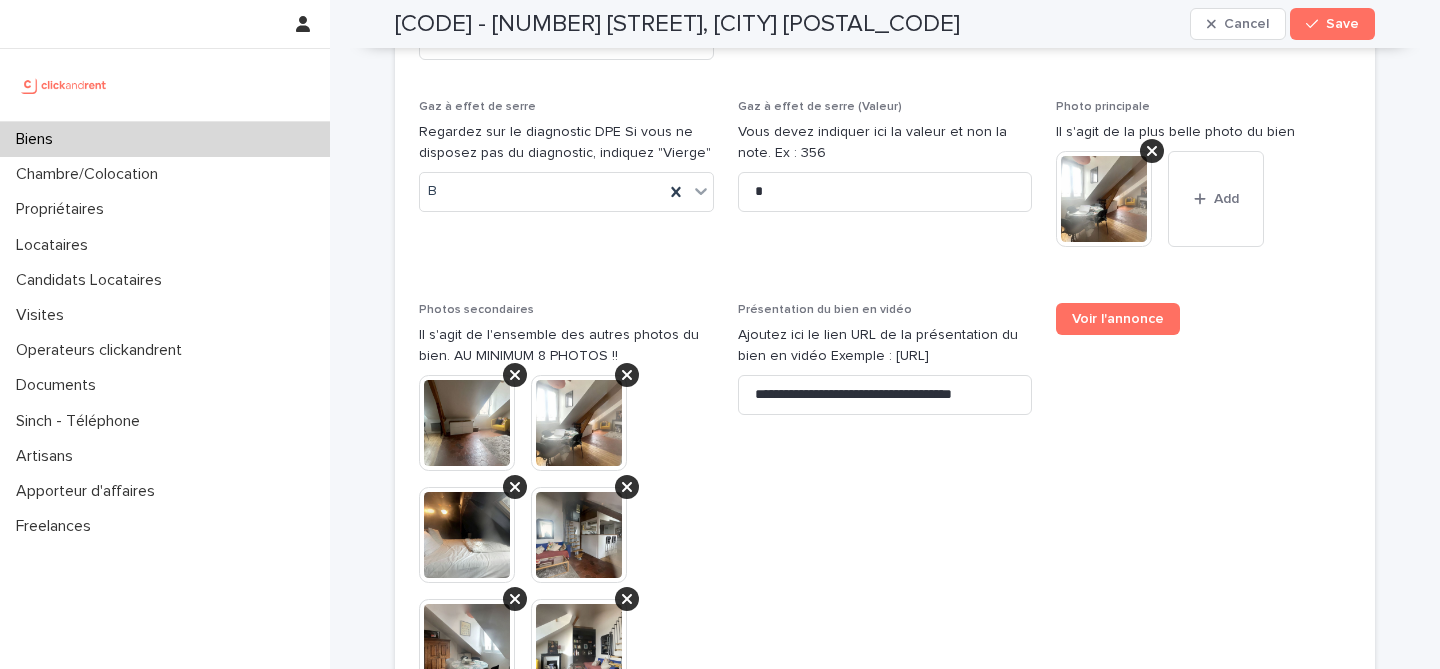 click on "A2470 - 24 rue des Trois Frères,  Paris 75018" at bounding box center [677, 24] 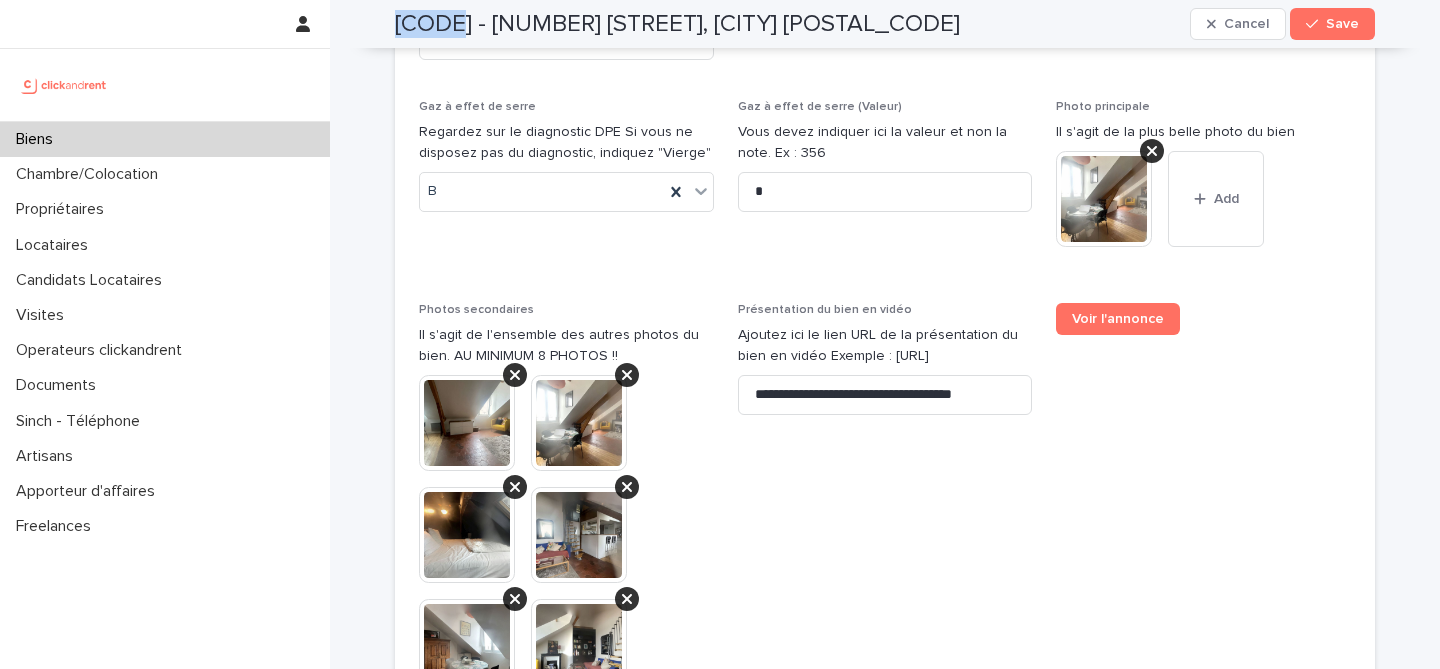 click on "A2470 - 24 rue des Trois Frères,  Paris 75018" at bounding box center [677, 24] 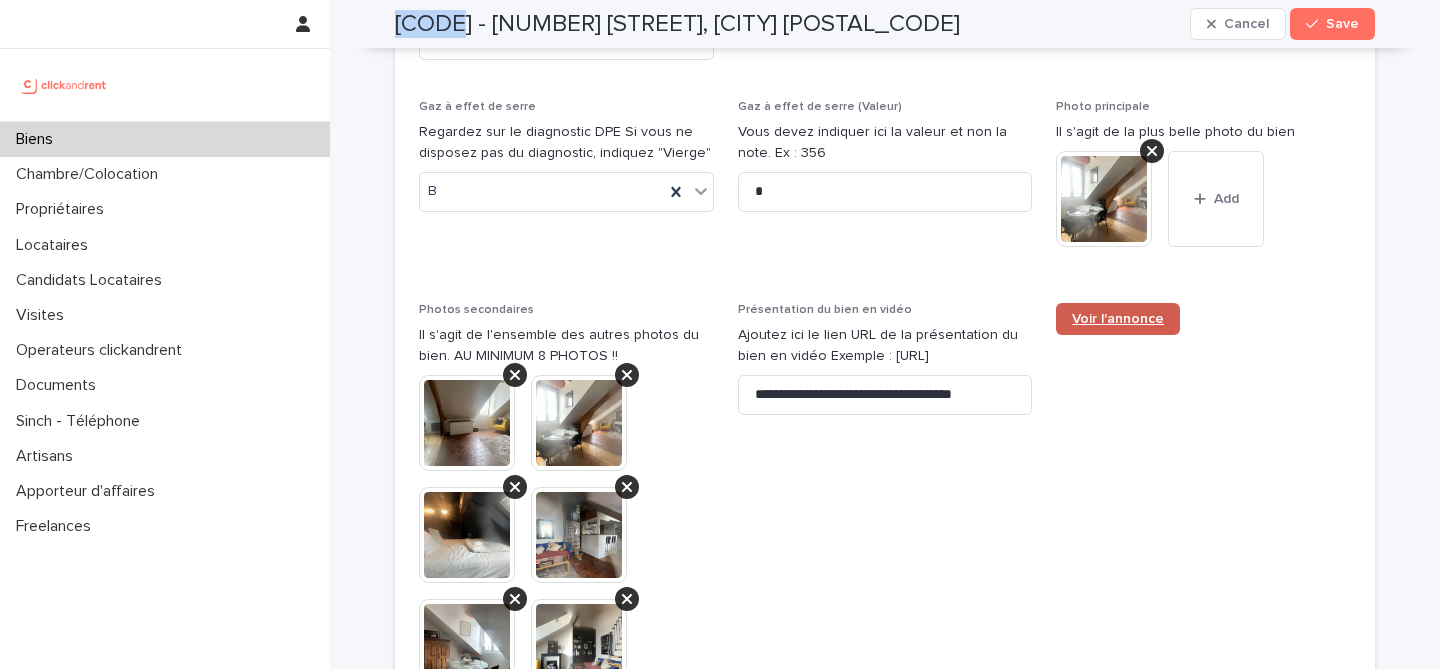 click on "Voir l'annonce" at bounding box center (1118, 319) 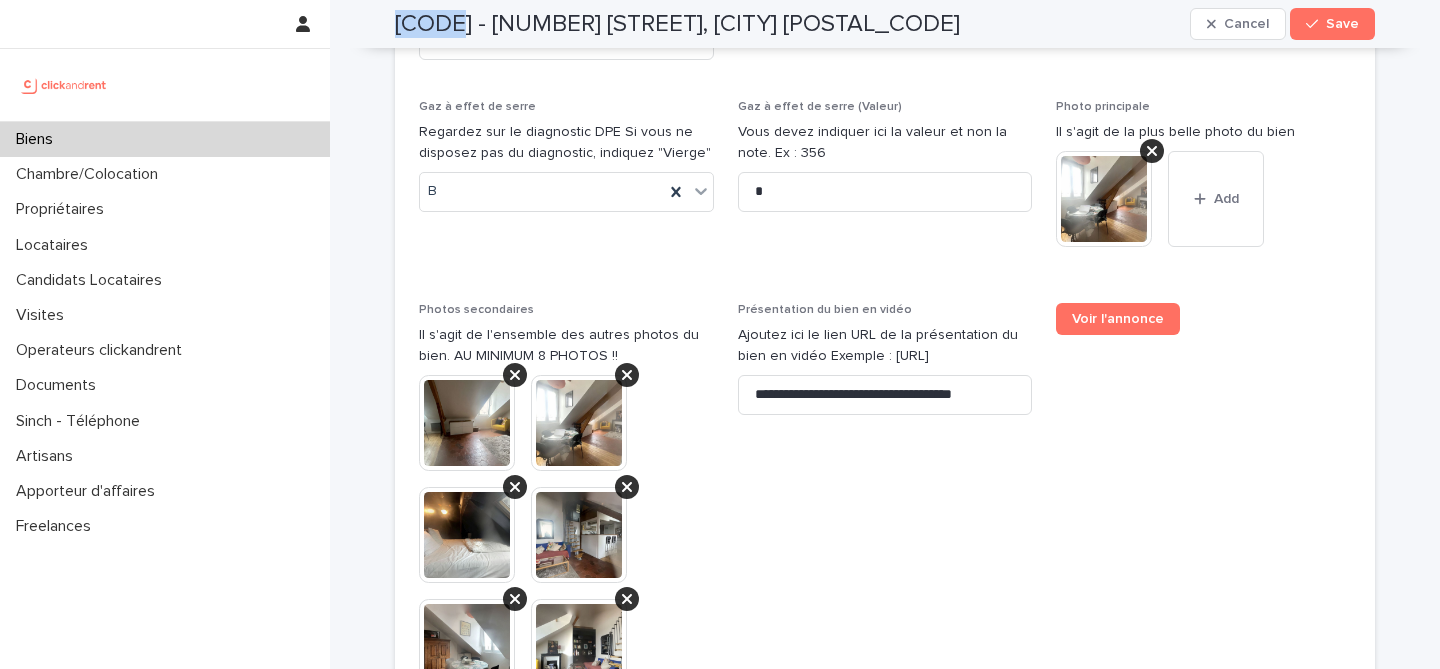 click on "**********" at bounding box center (885, 623) 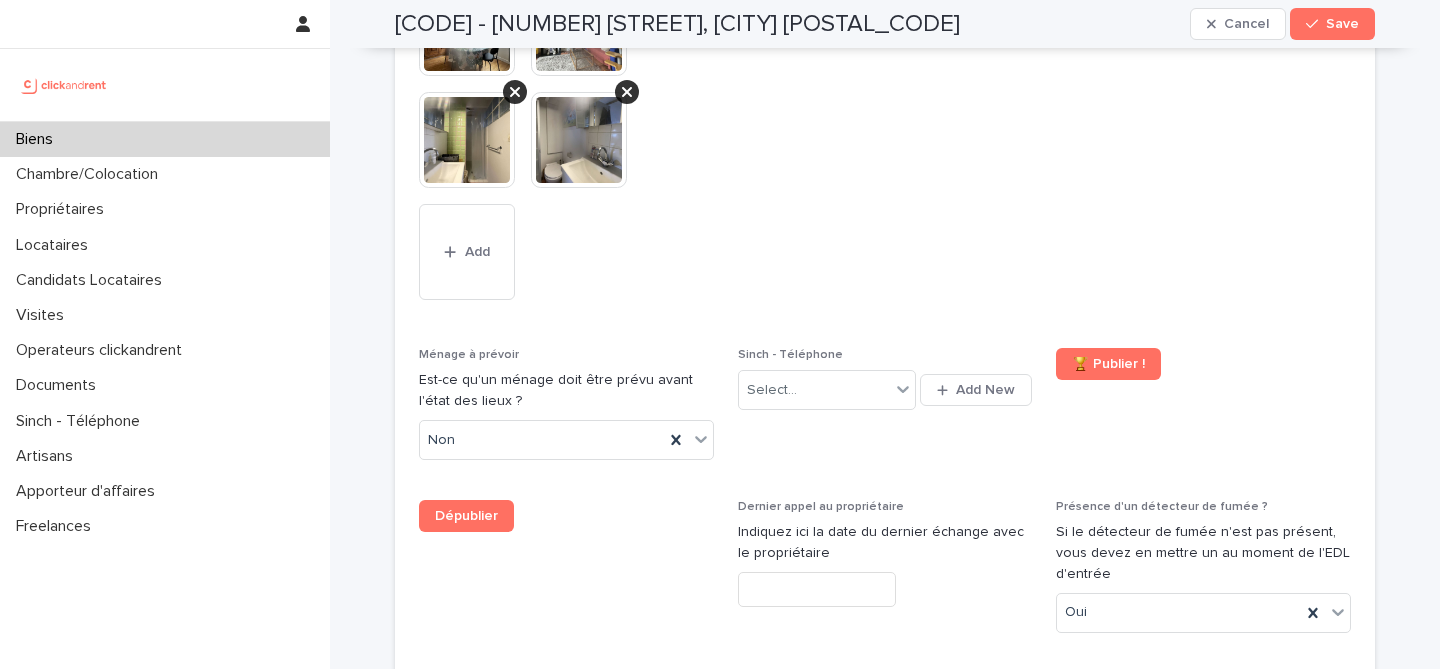 scroll, scrollTop: 8993, scrollLeft: 0, axis: vertical 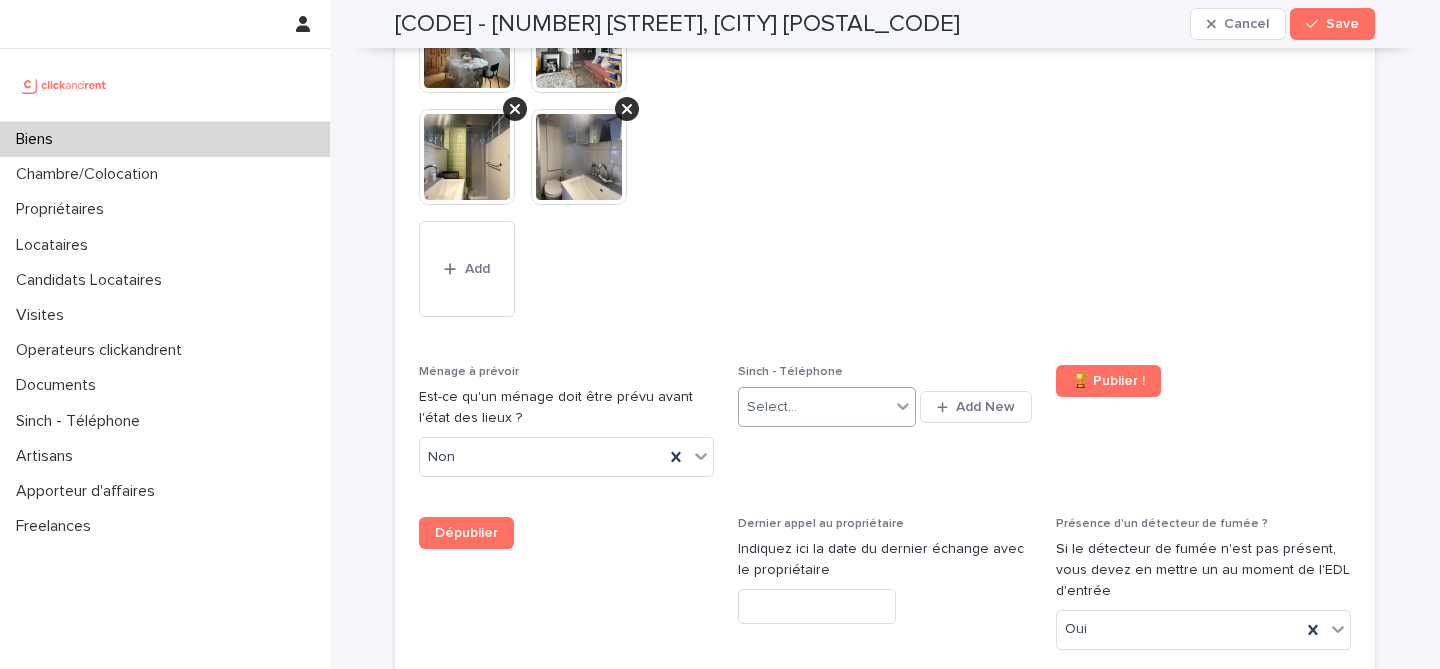 click on "Select..." at bounding box center [814, 407] 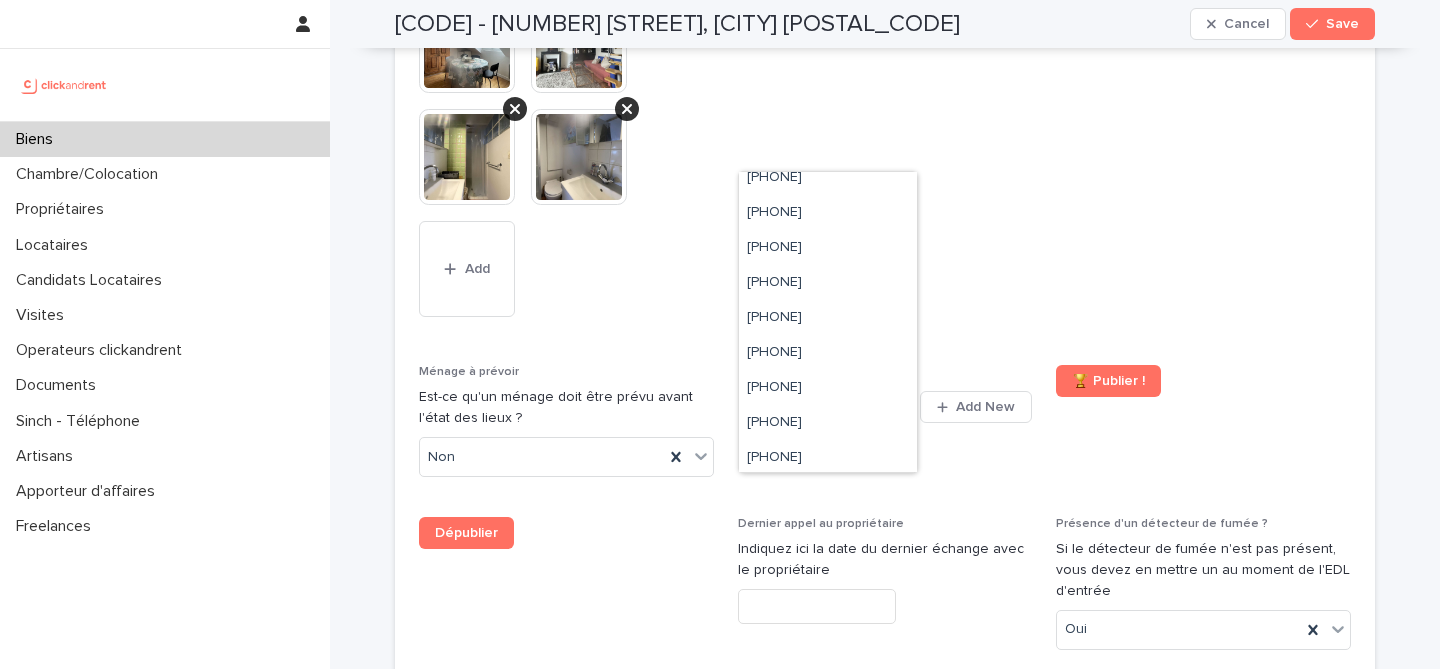 scroll, scrollTop: 330, scrollLeft: 0, axis: vertical 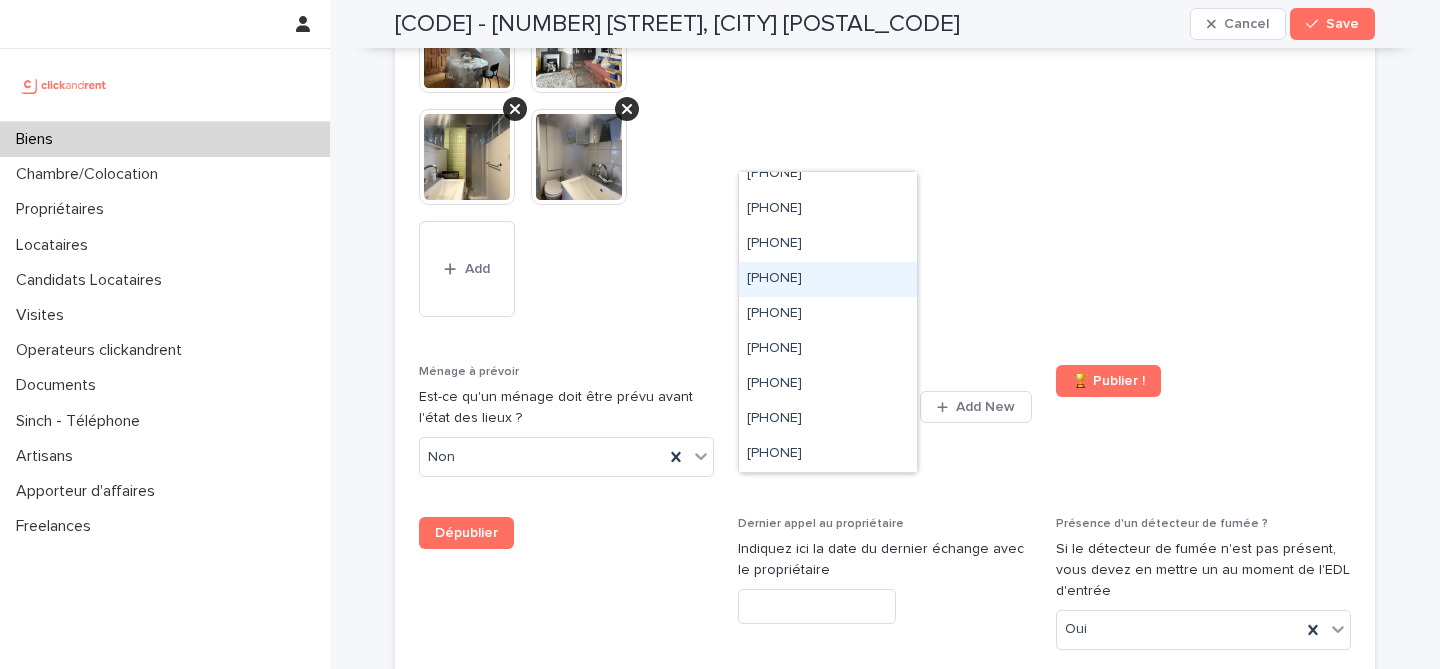 click on "+33755517362" at bounding box center [828, 279] 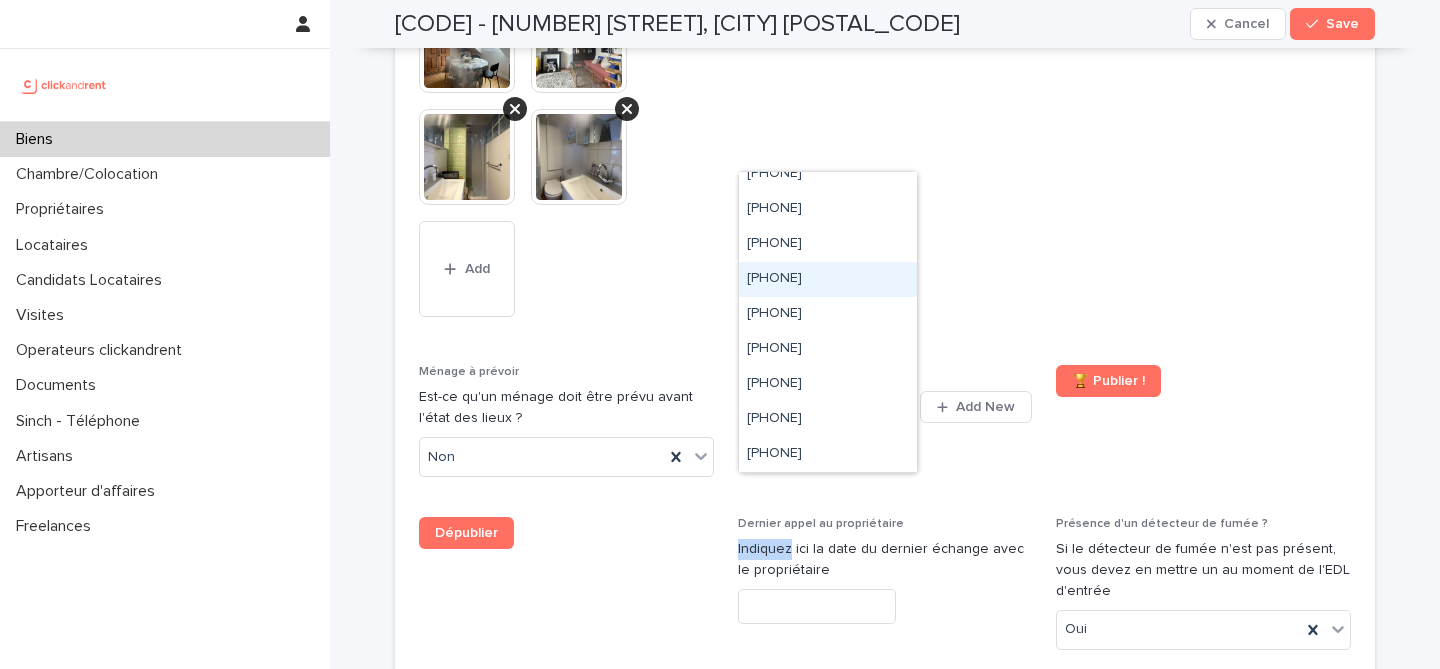 click on "Indiquez ici la date du dernier échange avec le propriétaire" at bounding box center [885, 560] 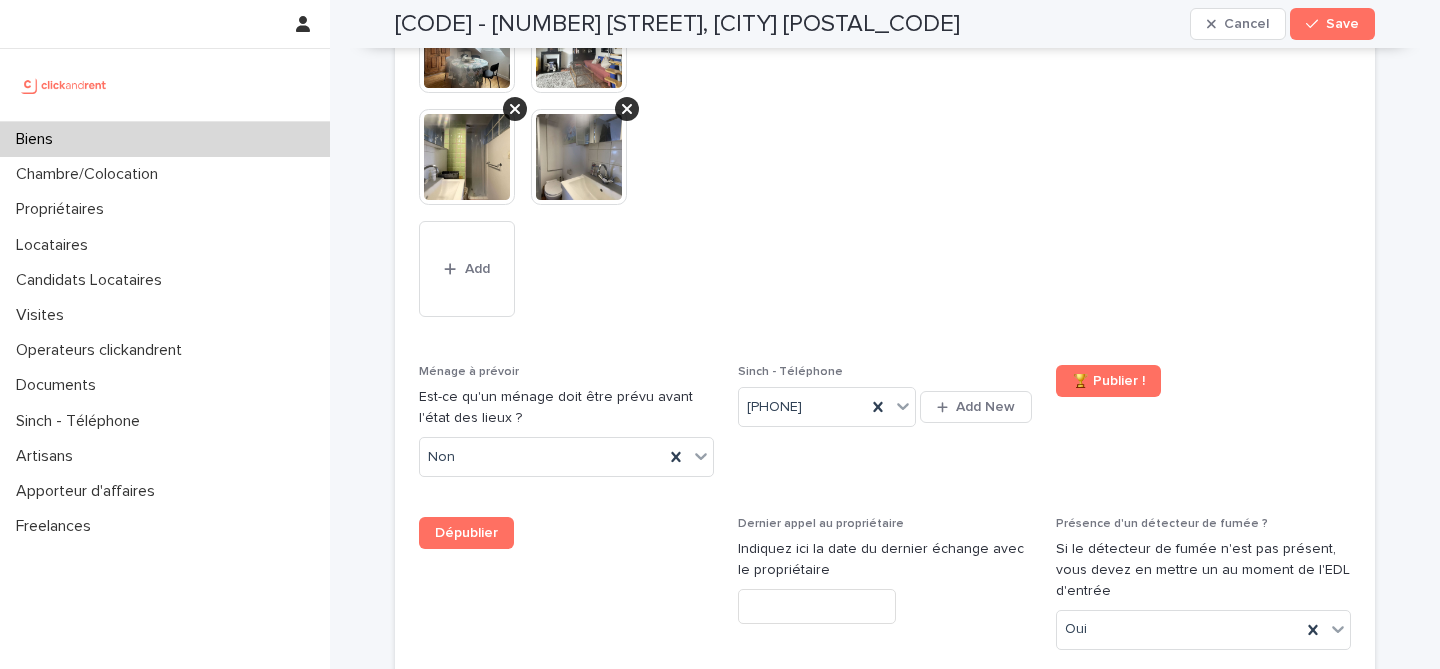 click on "Dernier appel au propriétaire" at bounding box center (885, 524) 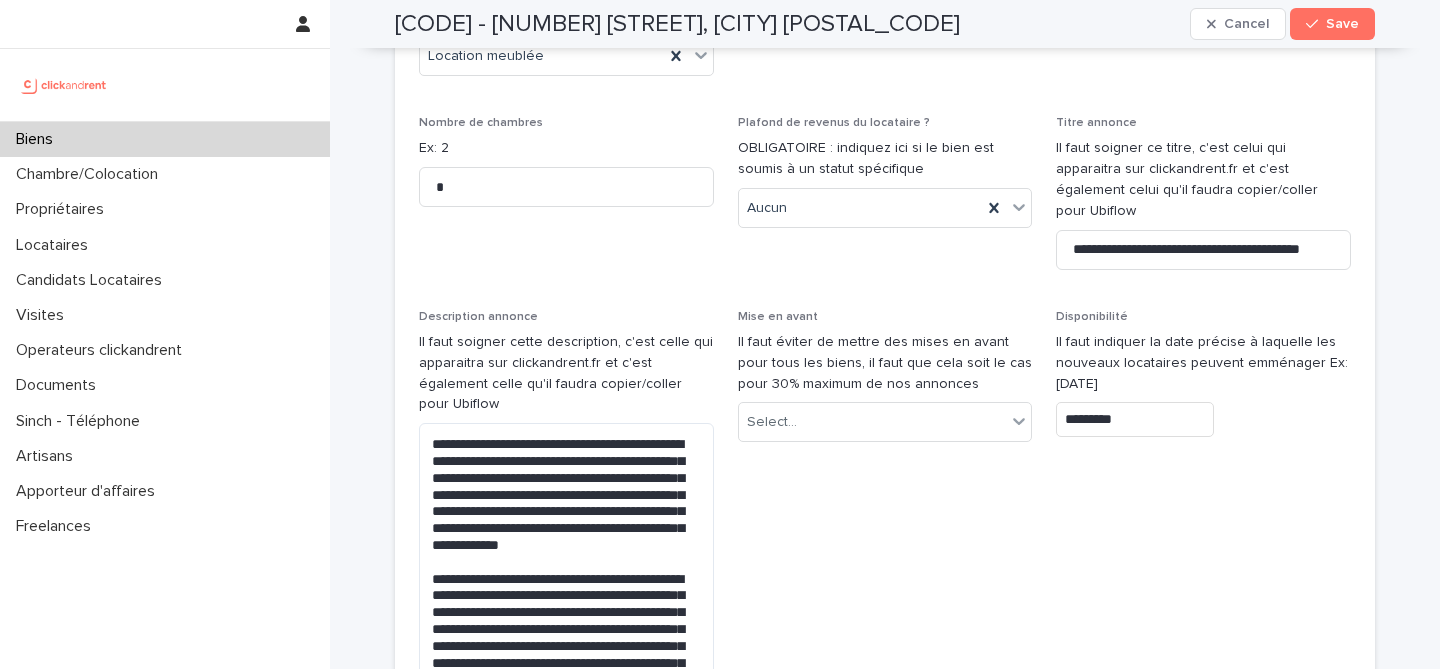 scroll, scrollTop: 5940, scrollLeft: 0, axis: vertical 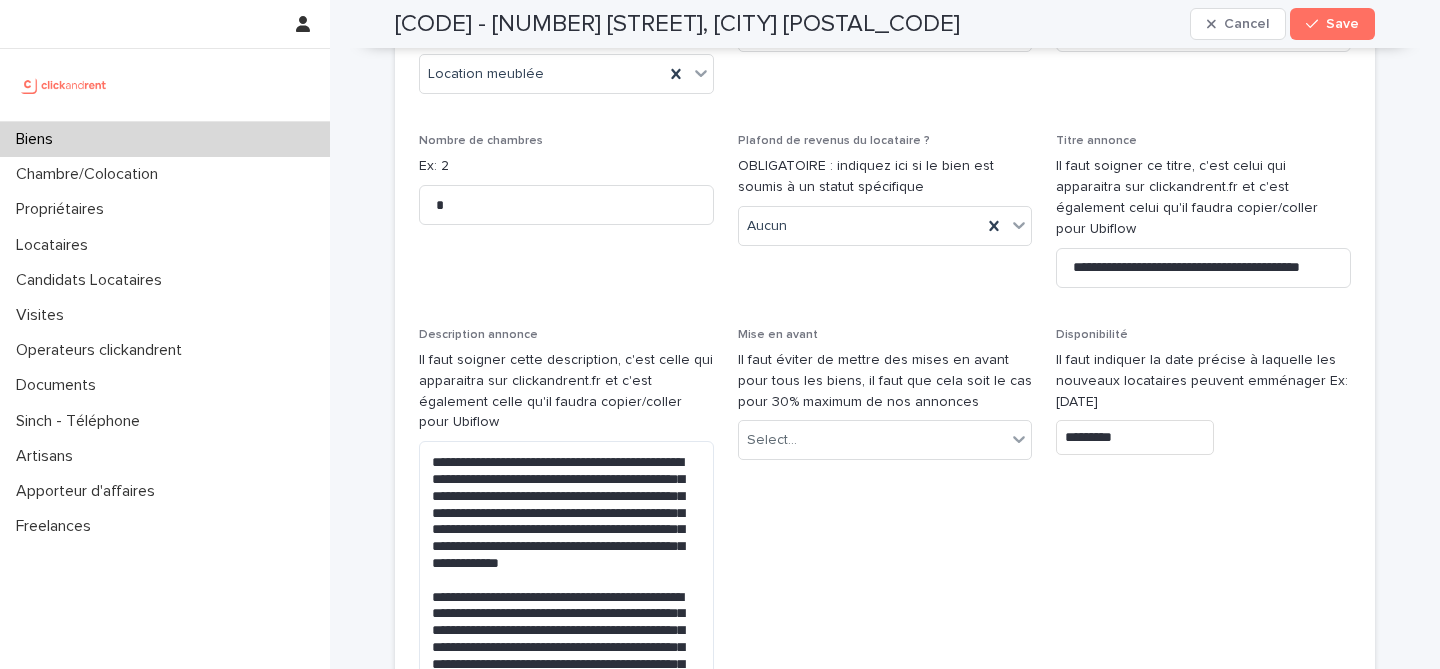 click on "*********" at bounding box center [1135, 437] 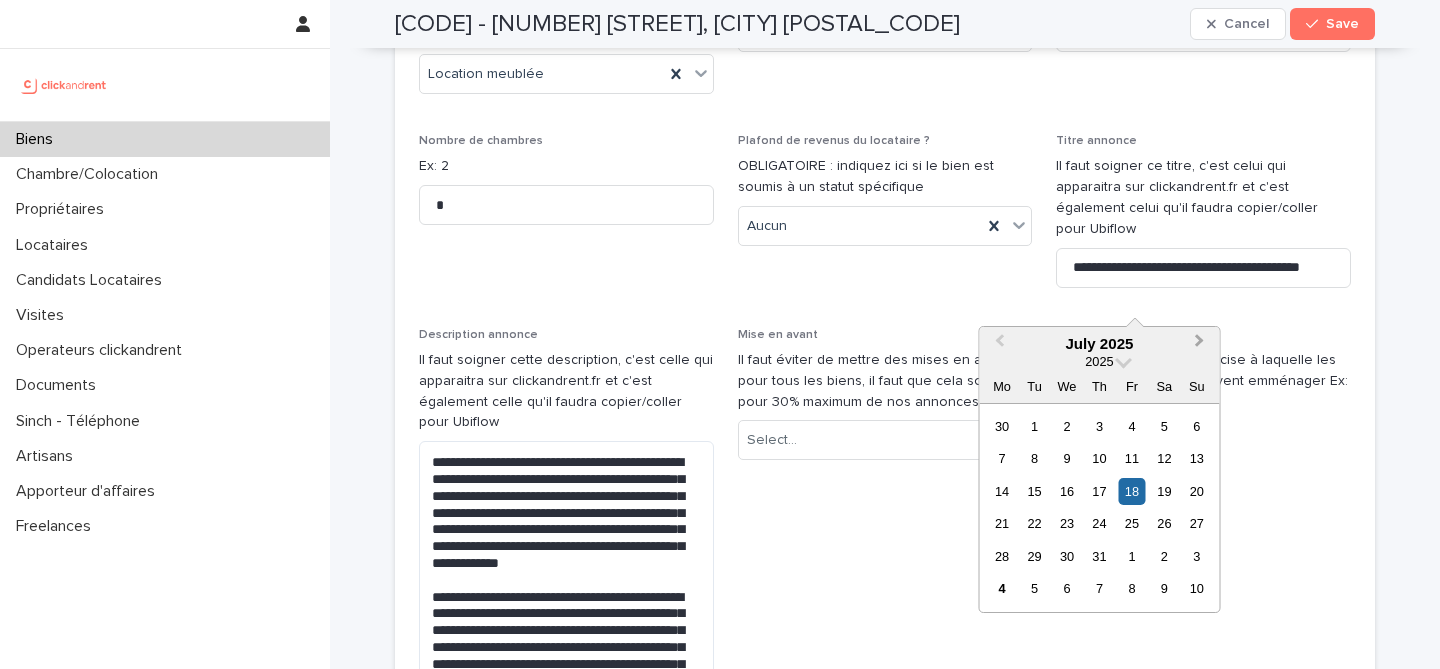 click on "Next Month" at bounding box center (1202, 345) 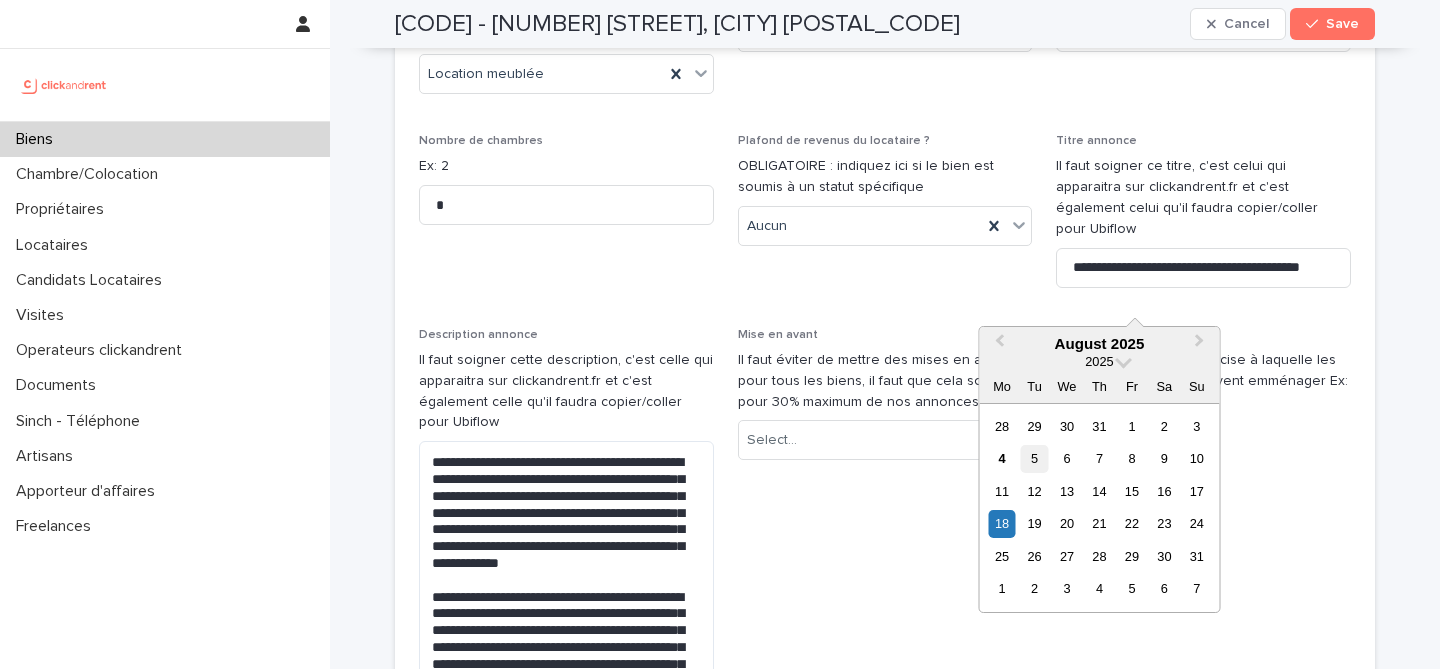 click on "5" at bounding box center [1034, 458] 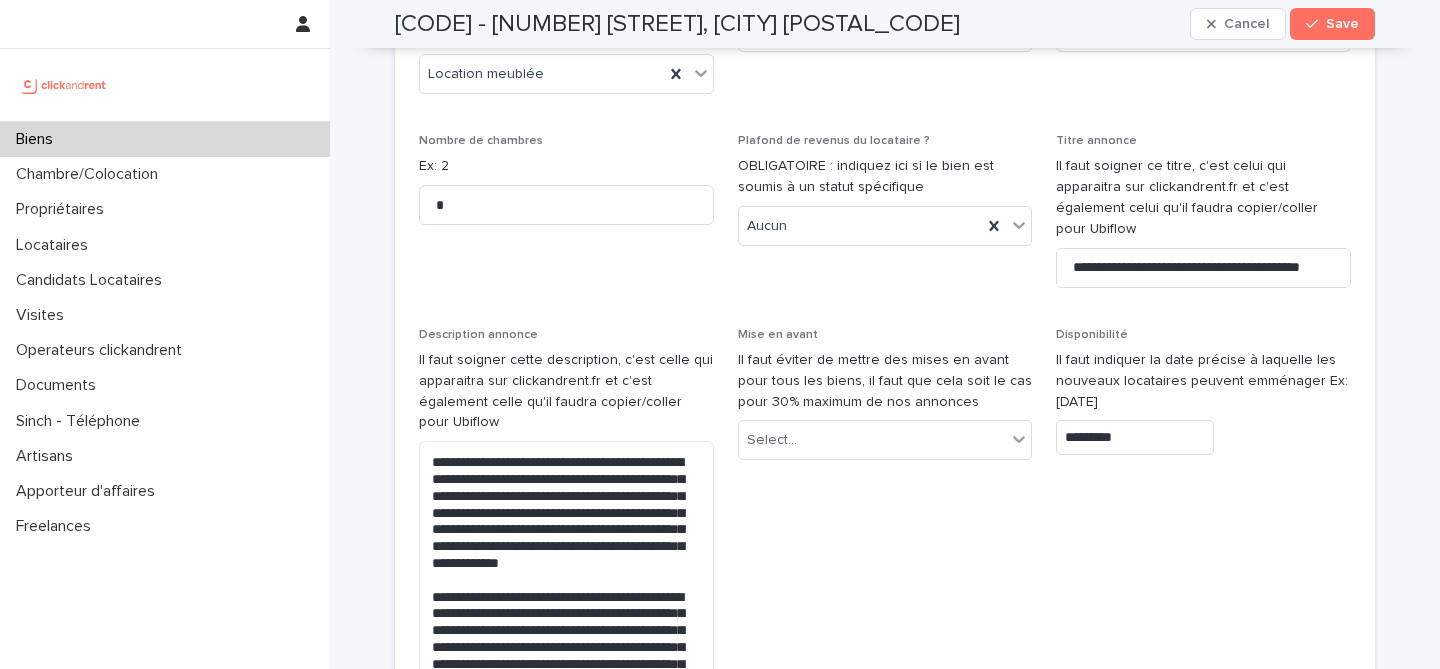type on "********" 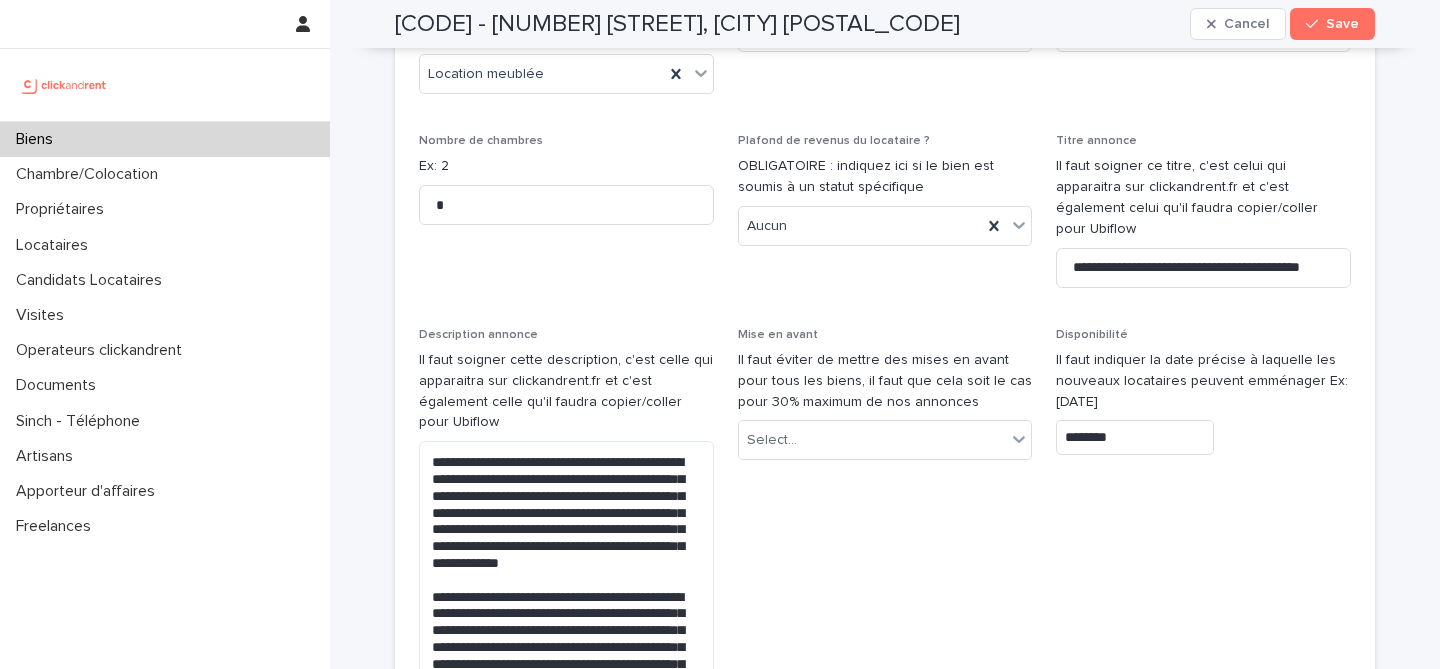 click on "Disponibilité Il faut indiquer la date précise à laquelle les nouveaux locataires peuvent emménager
Ex: 13 mars 2024 ********" at bounding box center (1203, 708) 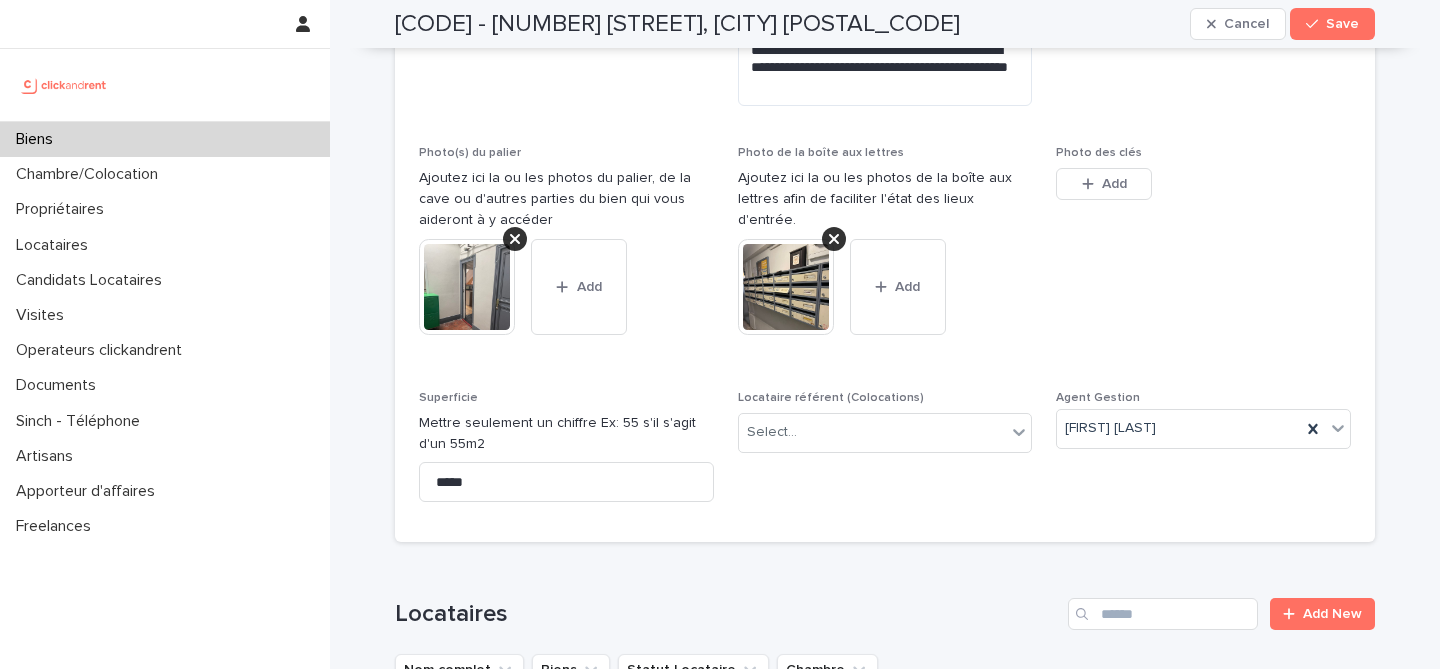 scroll, scrollTop: 933, scrollLeft: 0, axis: vertical 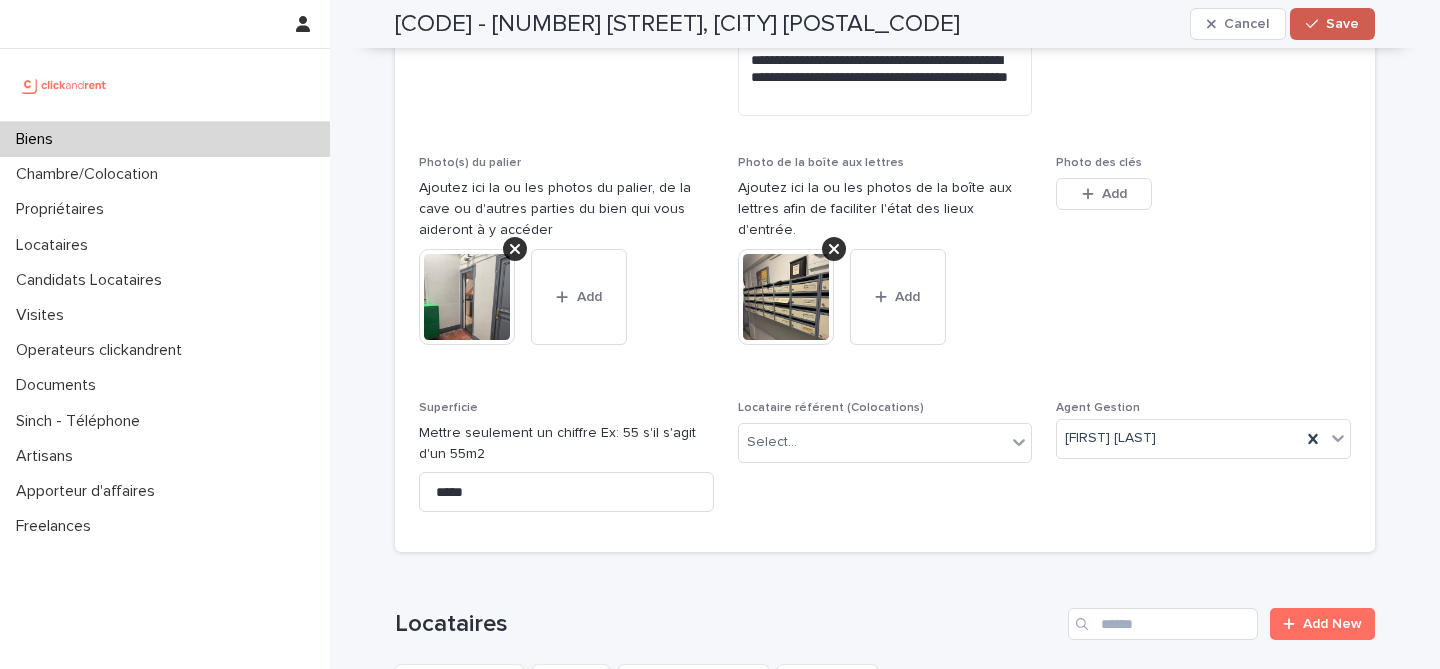 click on "Save" at bounding box center [1332, 24] 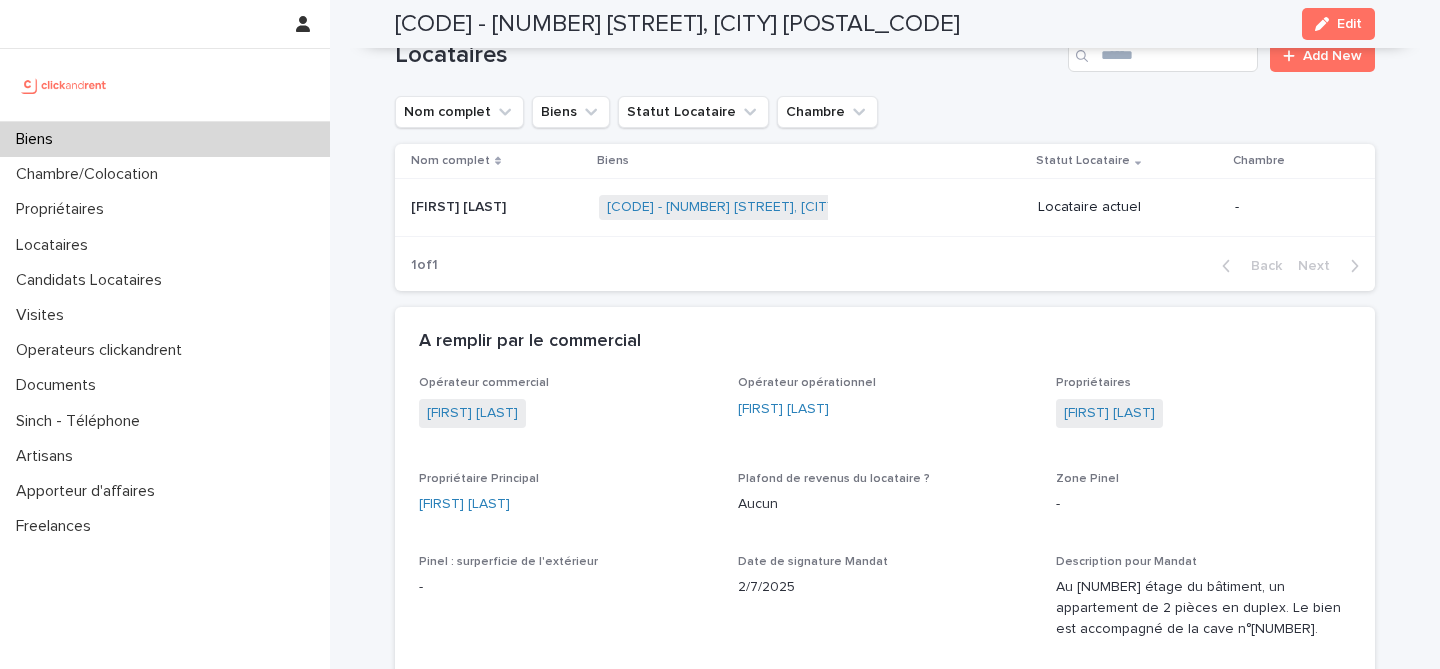 scroll, scrollTop: 891, scrollLeft: 0, axis: vertical 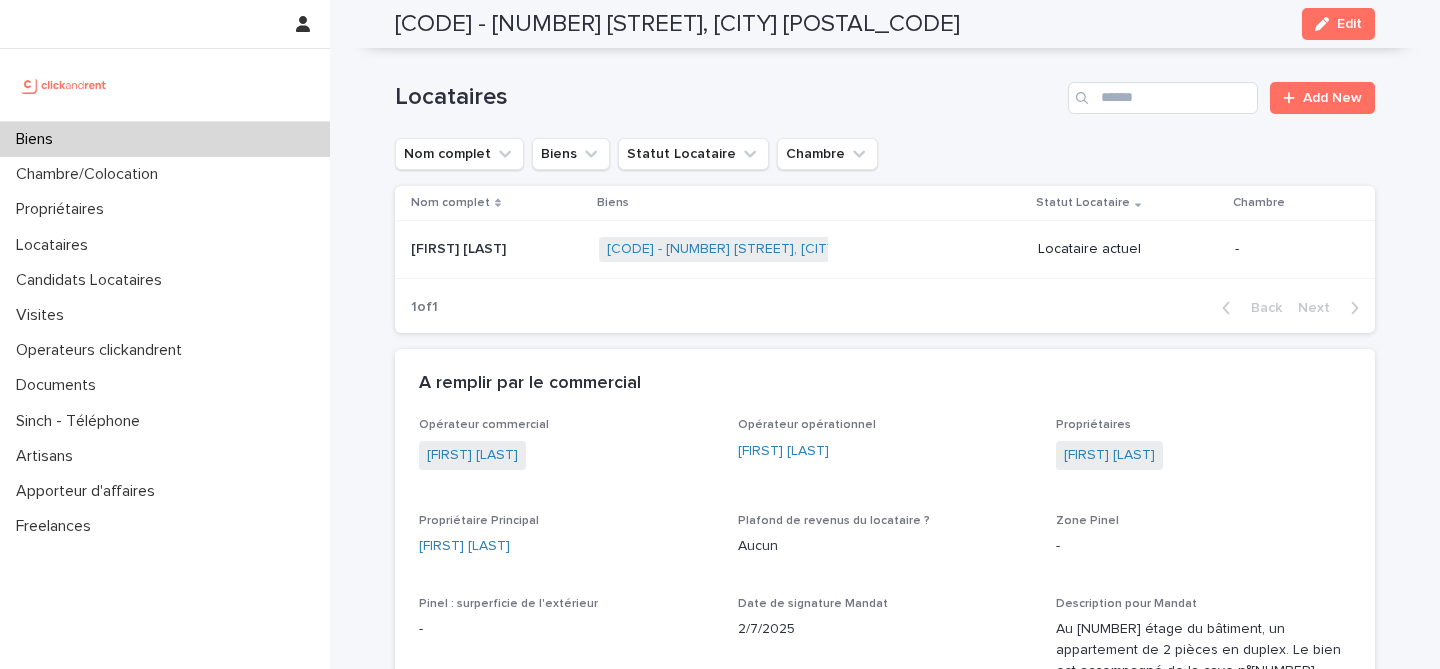 click at bounding box center [497, 249] 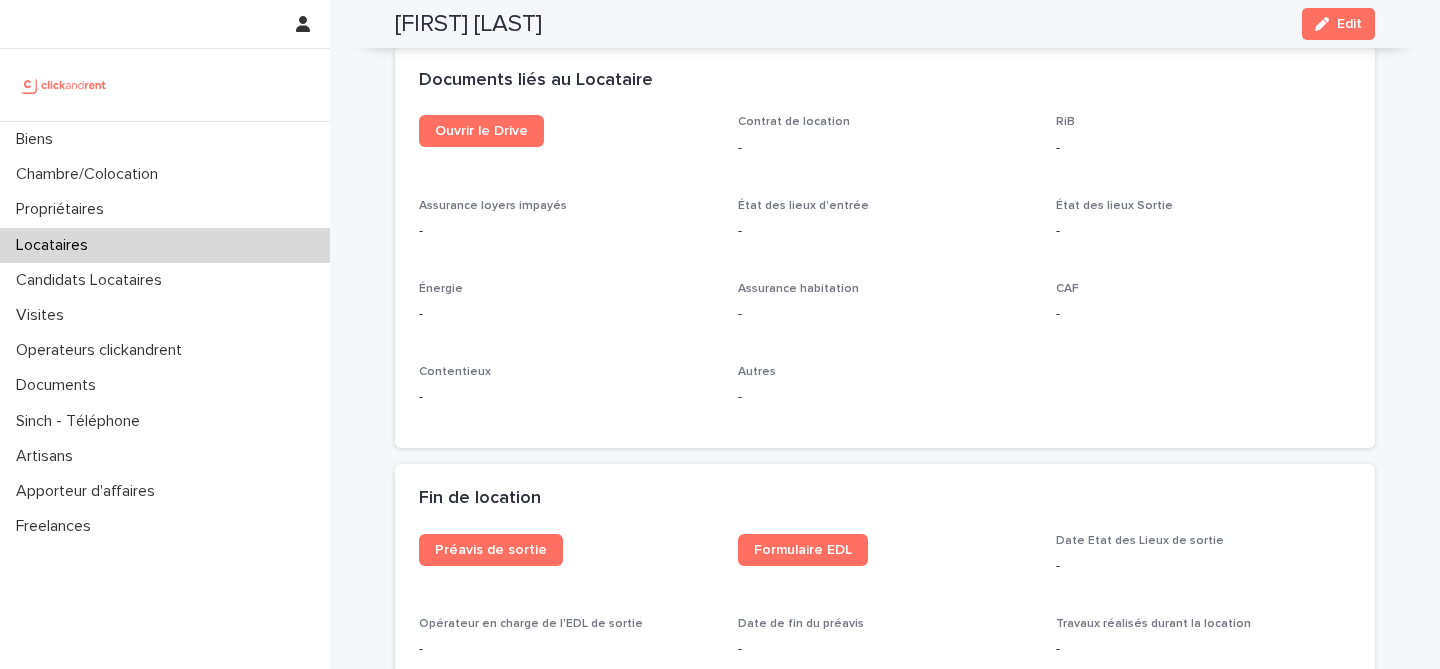 scroll, scrollTop: 2080, scrollLeft: 0, axis: vertical 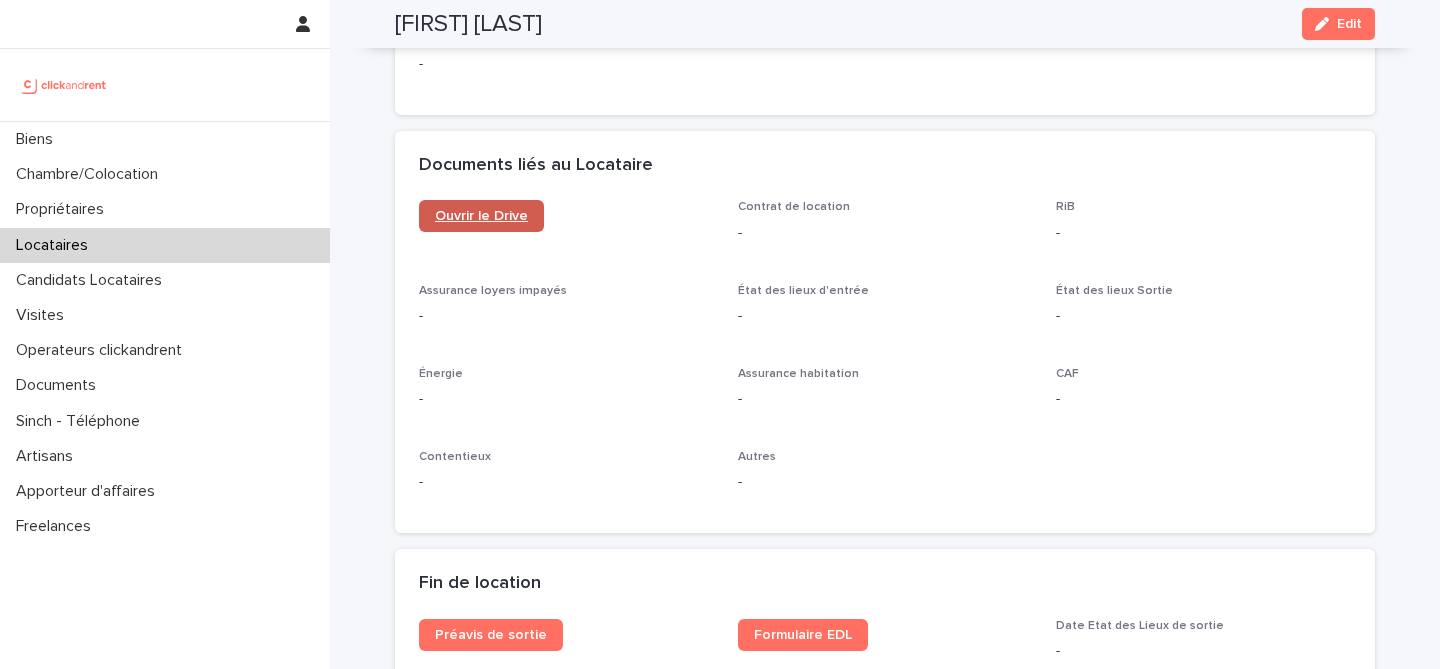 click on "Ouvrir le Drive" at bounding box center [481, 216] 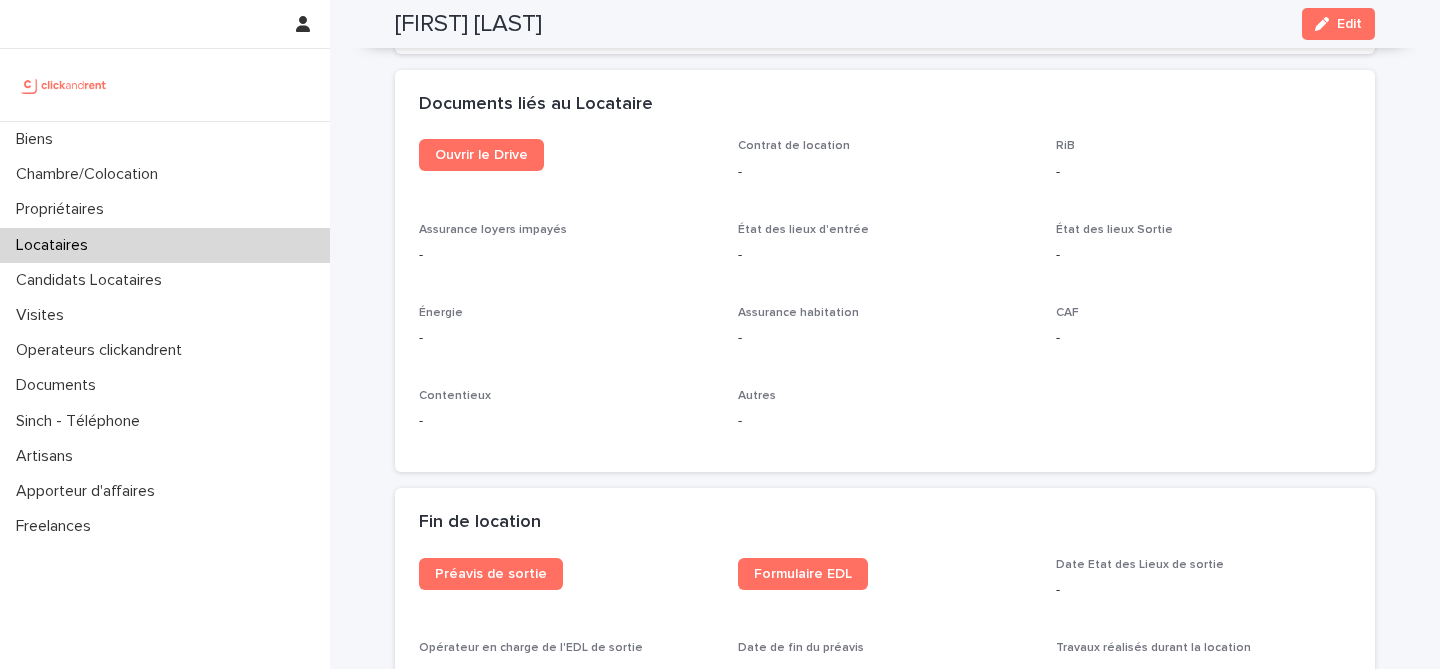 scroll, scrollTop: 2118, scrollLeft: 0, axis: vertical 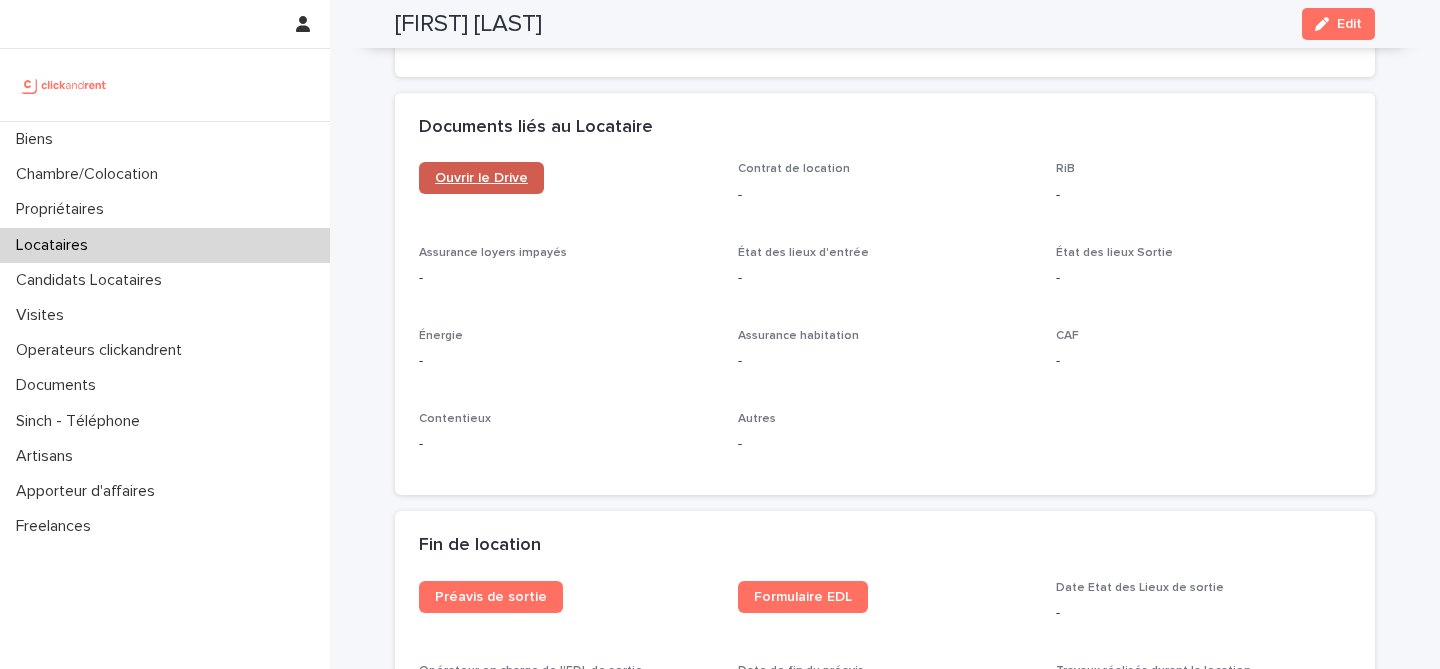 click on "Ouvrir le Drive" at bounding box center (481, 178) 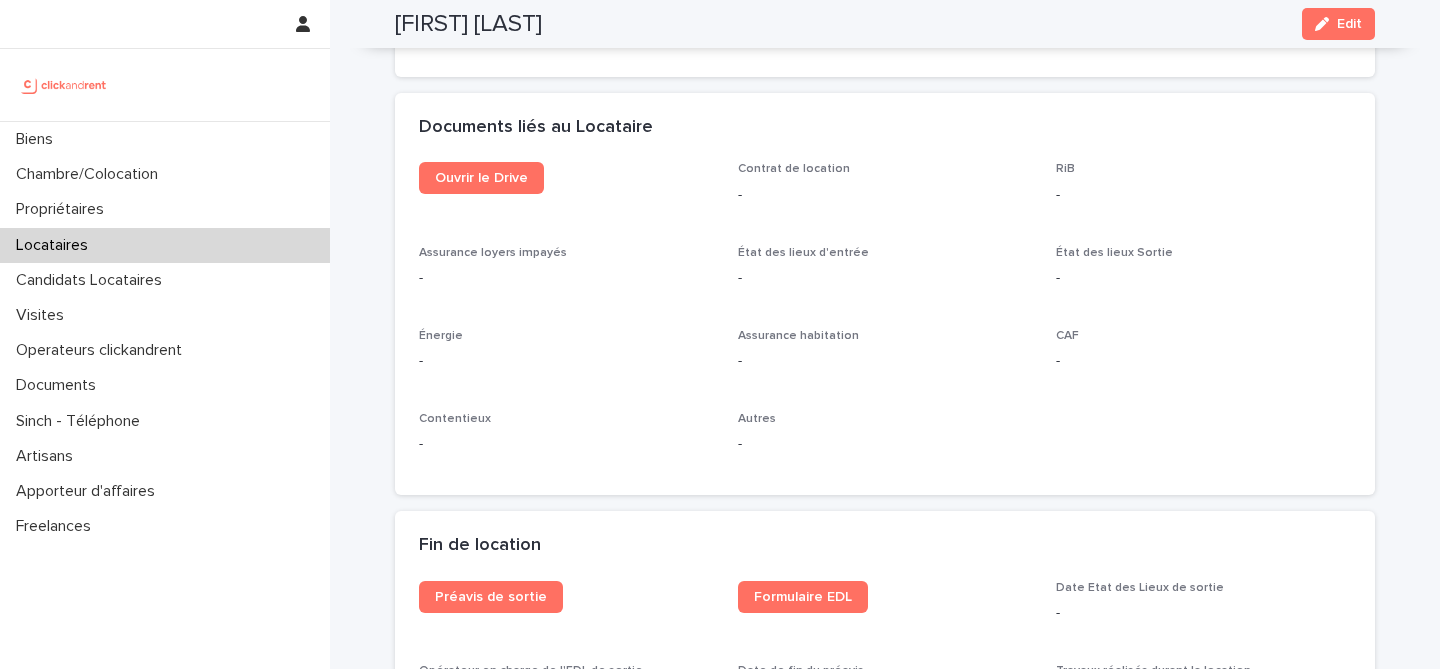 click on "Locataires" at bounding box center (165, 245) 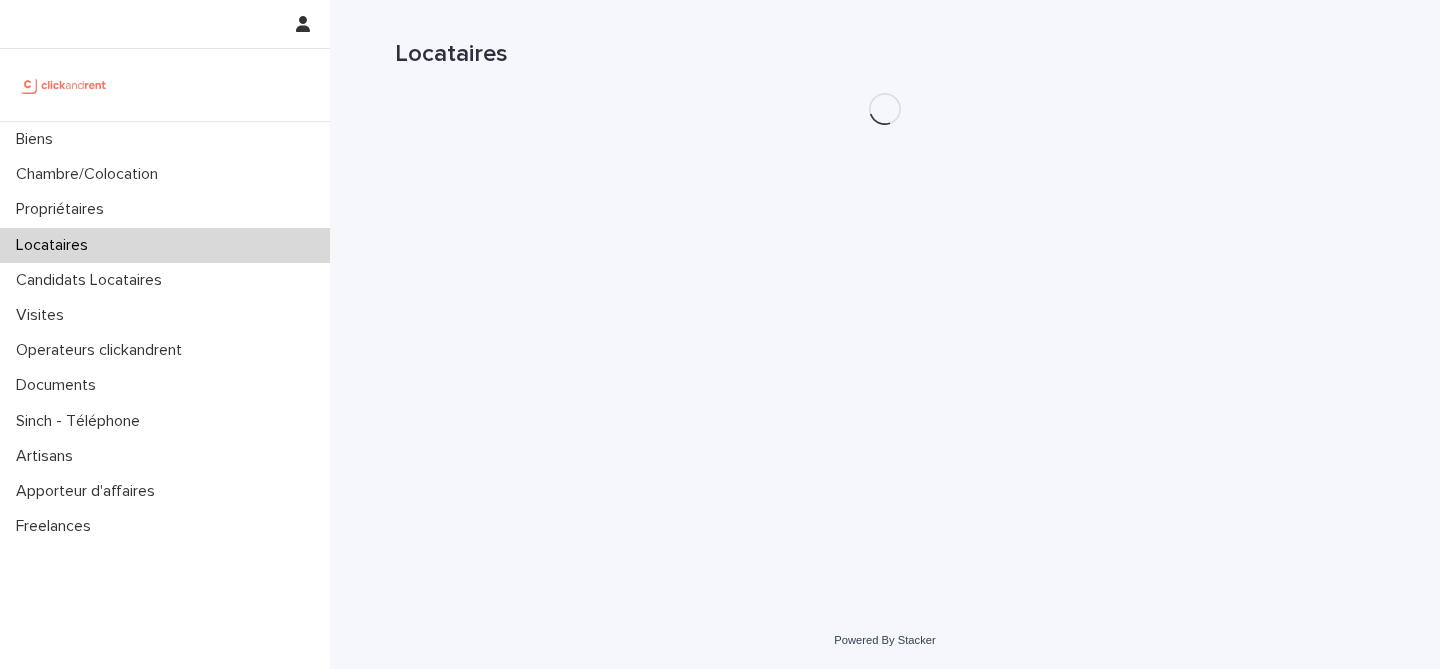 scroll, scrollTop: 0, scrollLeft: 0, axis: both 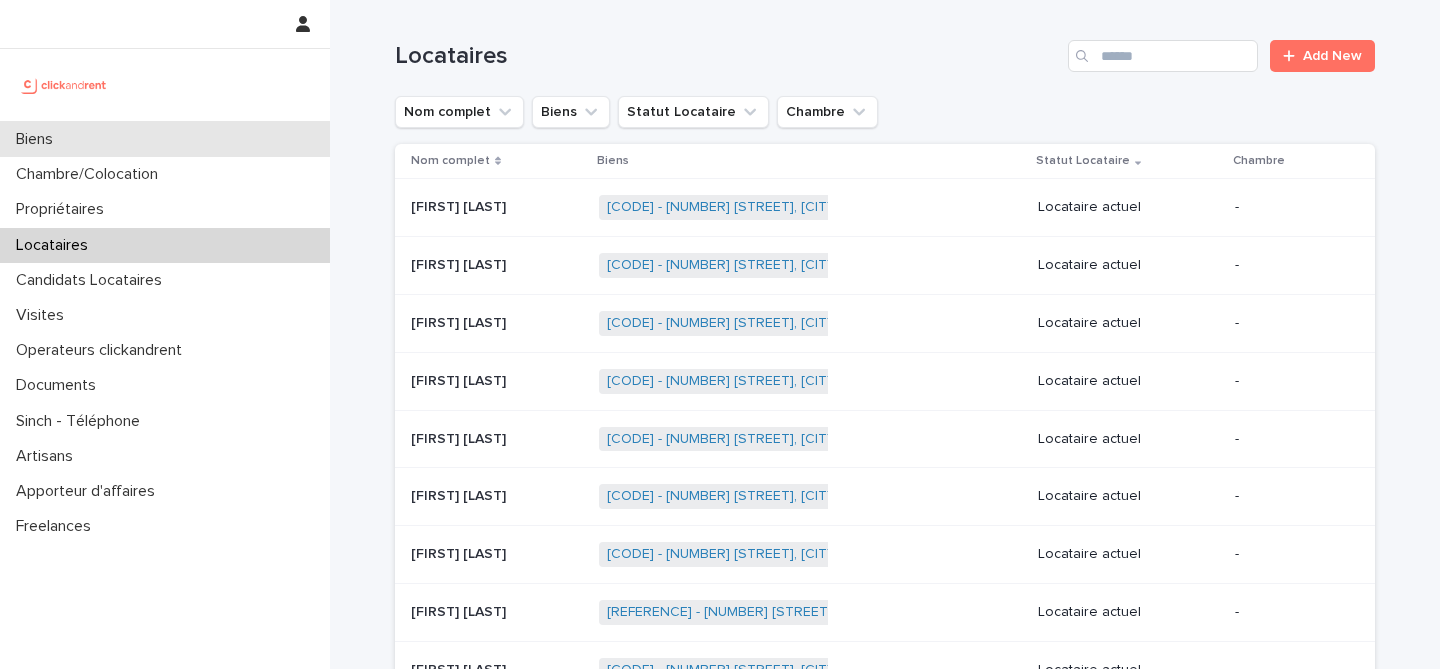 click on "Biens" at bounding box center (165, 139) 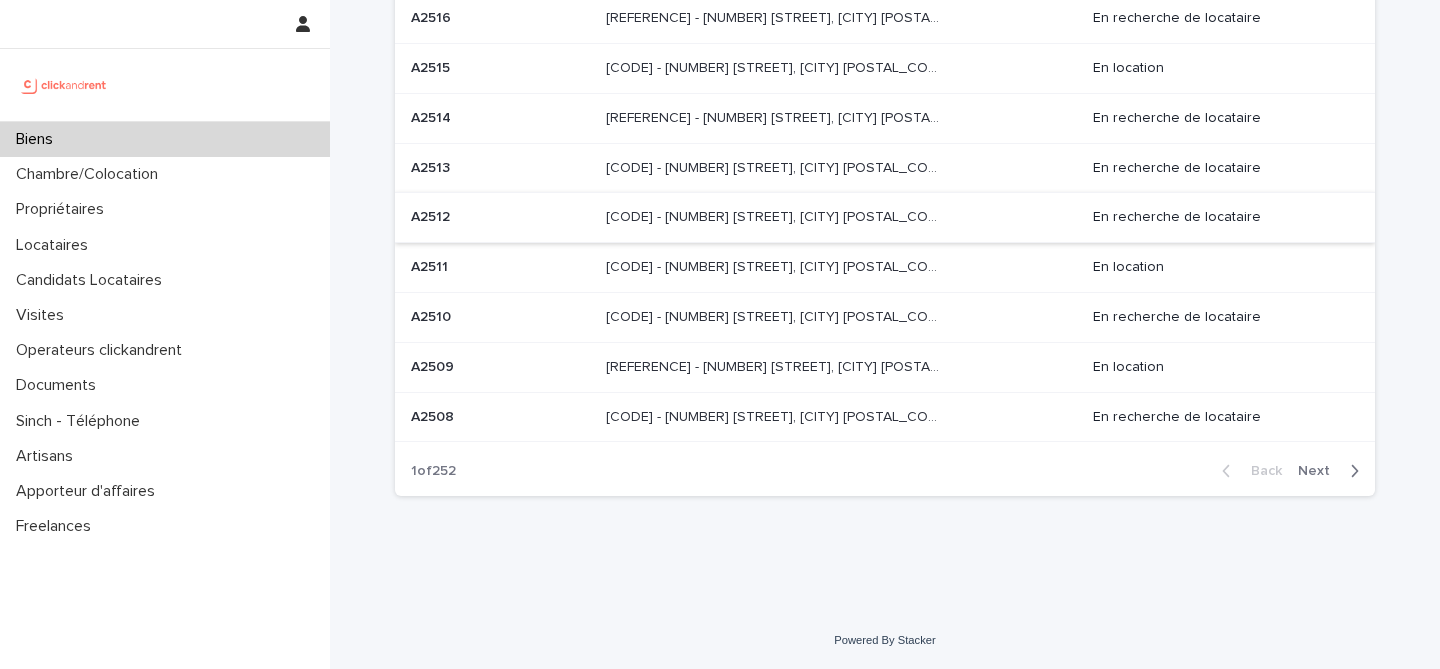 scroll, scrollTop: 0, scrollLeft: 0, axis: both 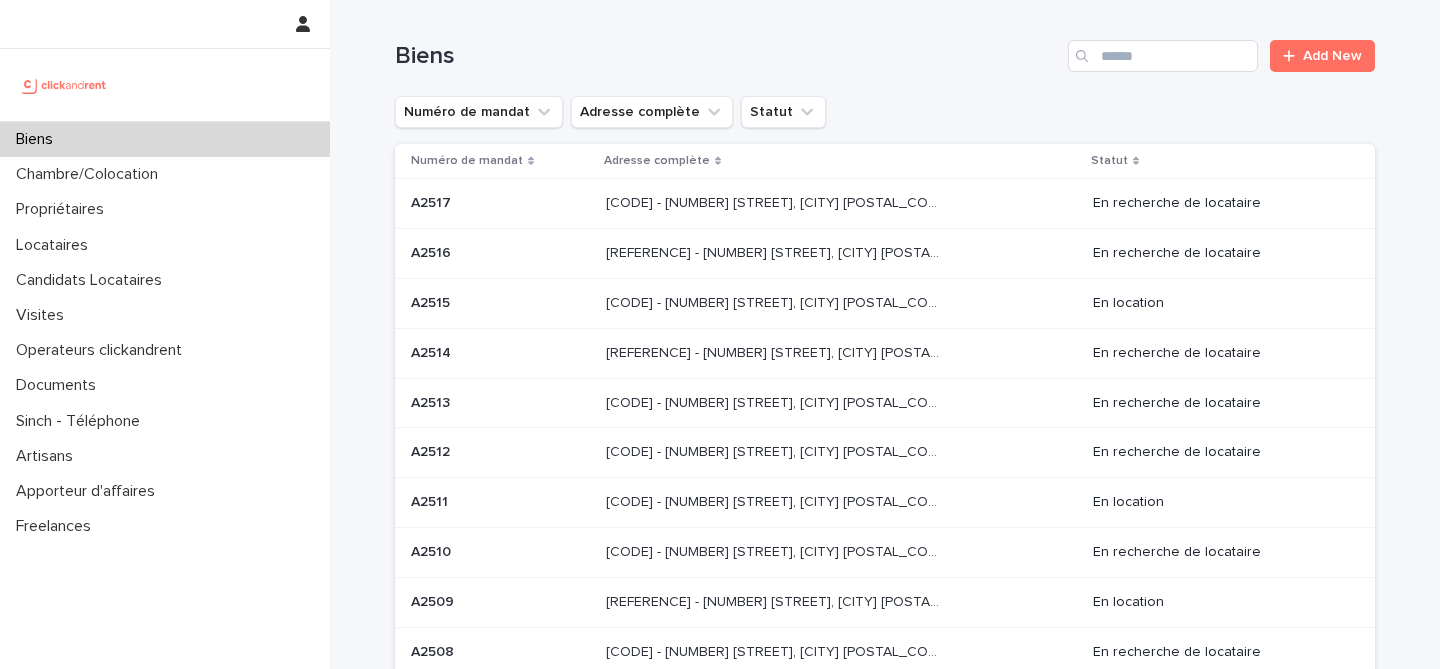 click on "Biens" at bounding box center [165, 139] 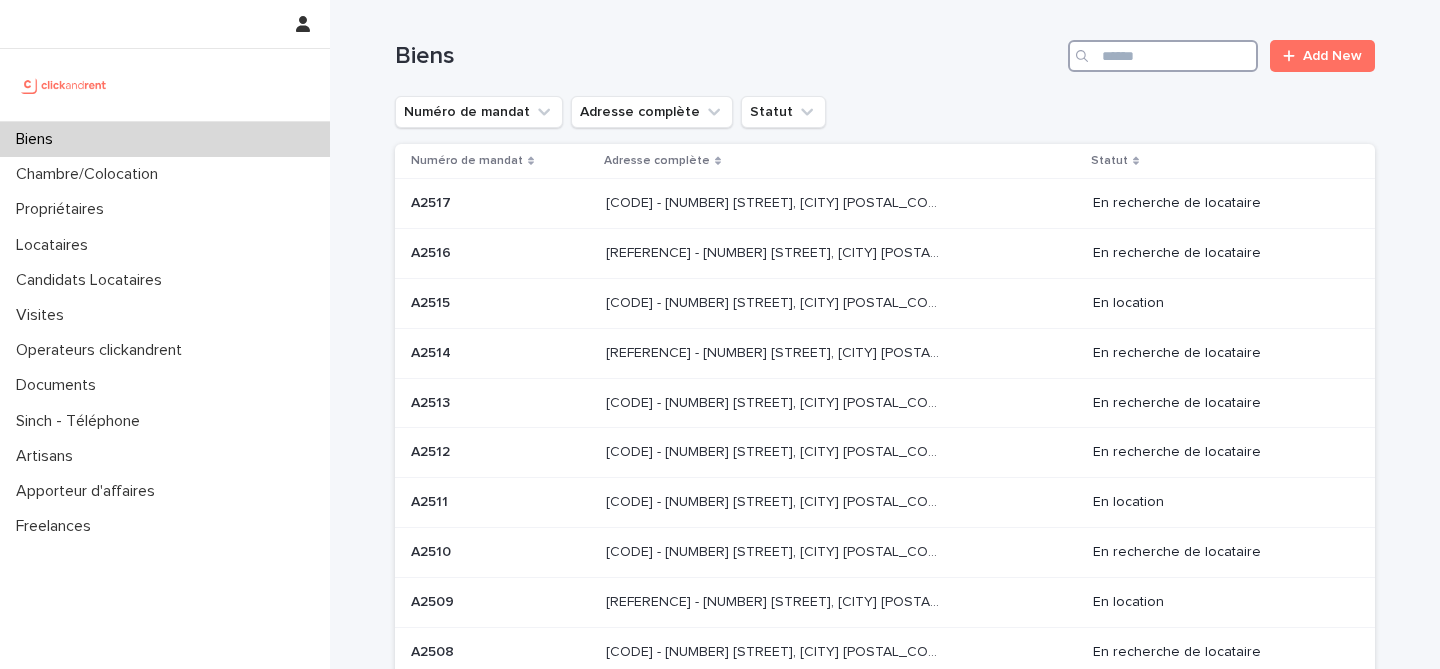 click at bounding box center [1163, 56] 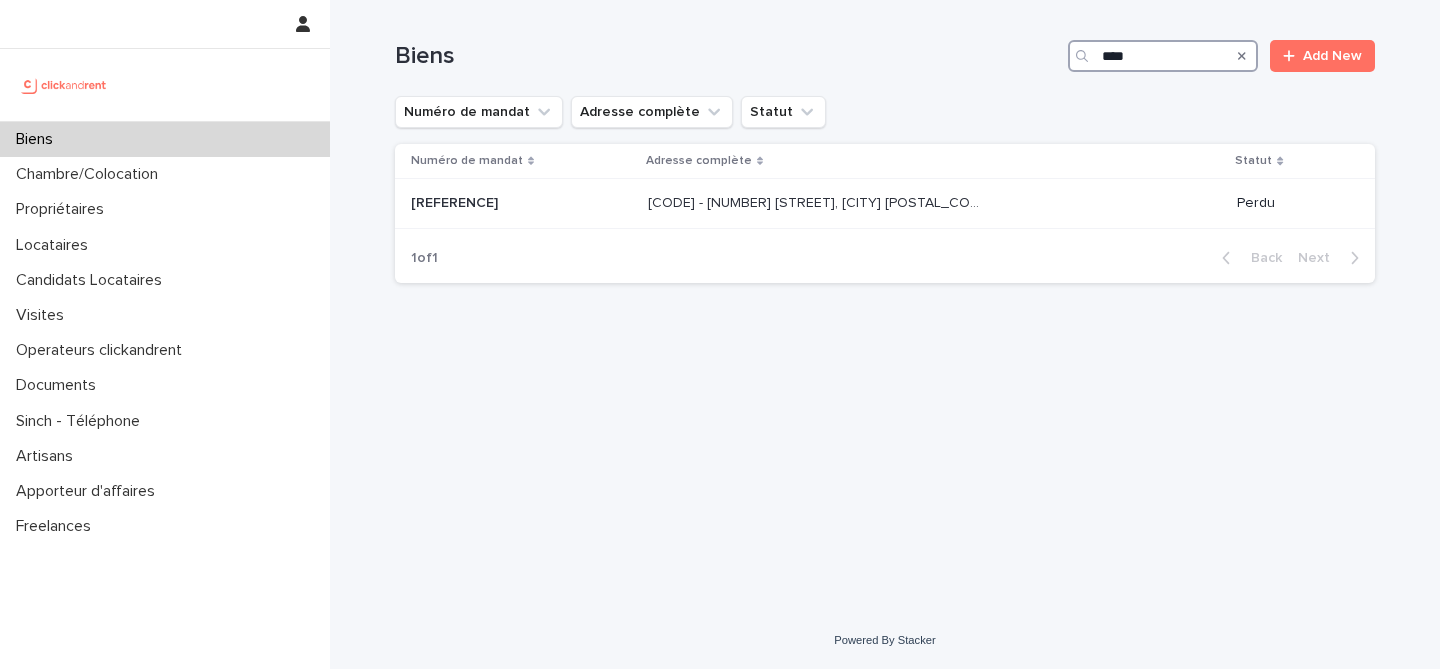 click on "****" at bounding box center (1163, 56) 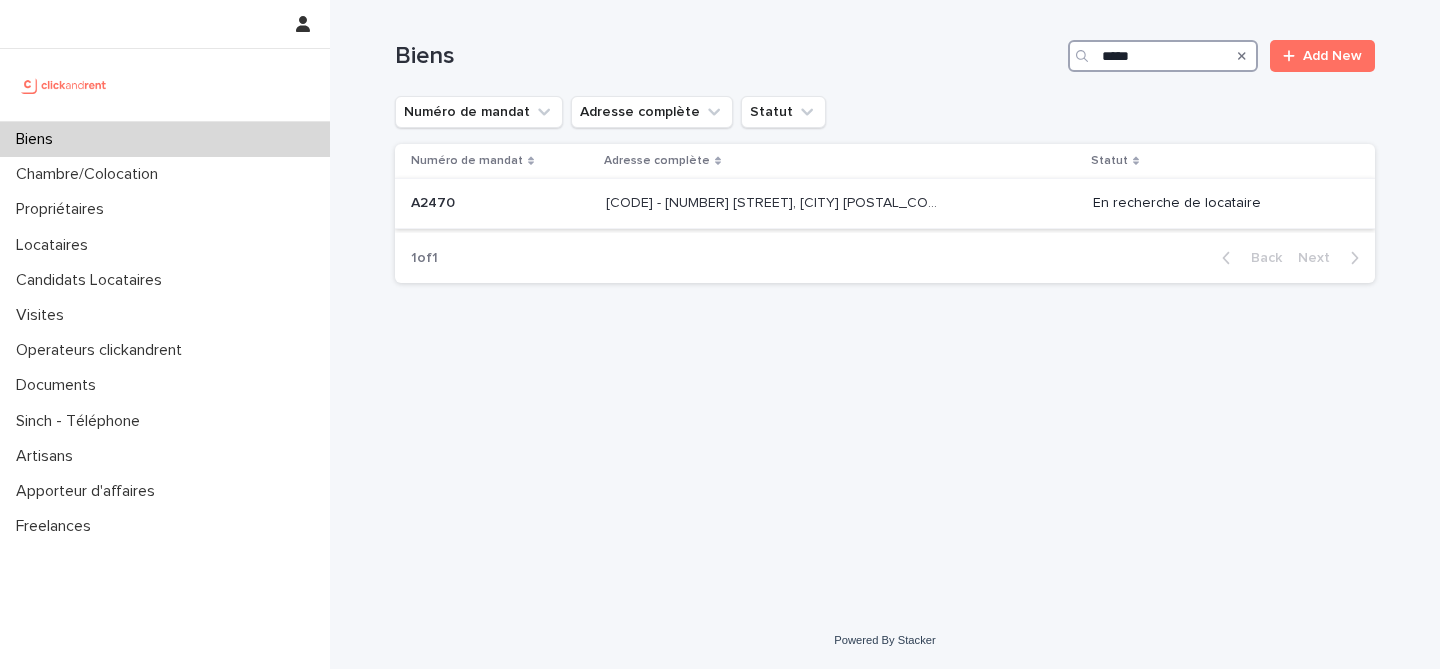 type on "*****" 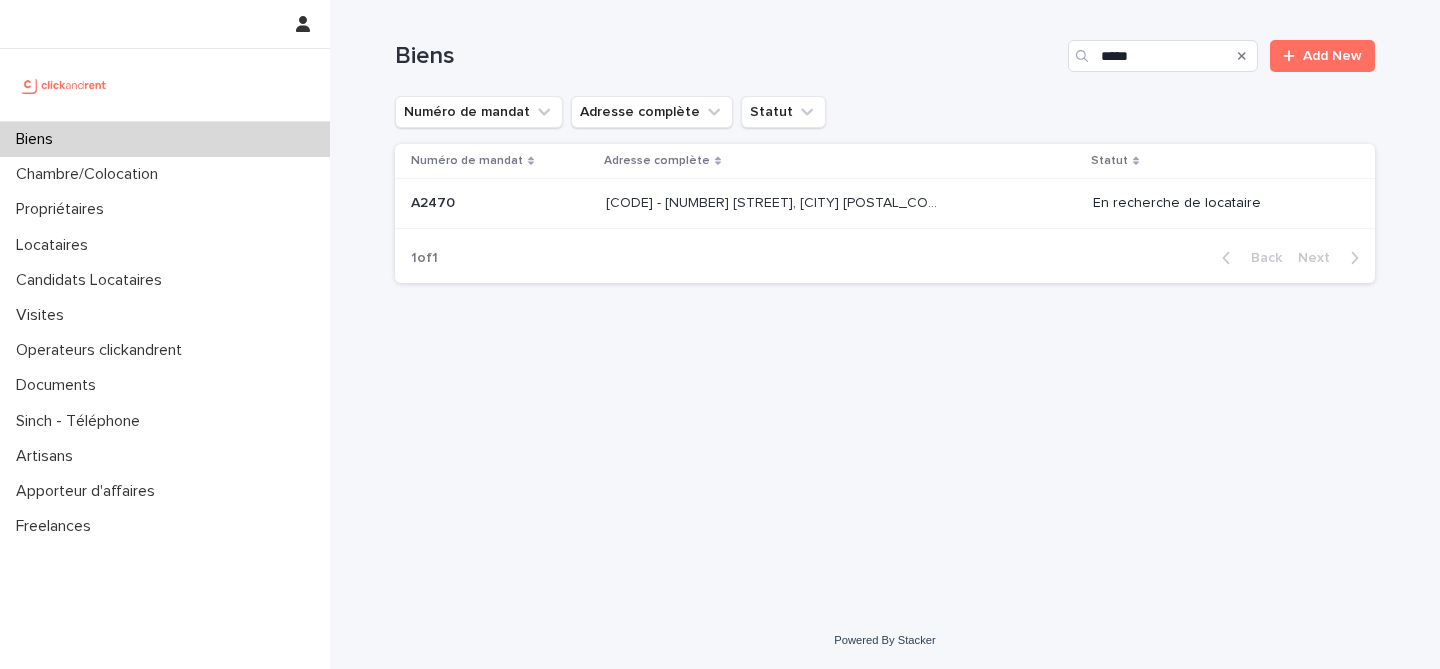 click on "A2470 A2470" at bounding box center [496, 204] 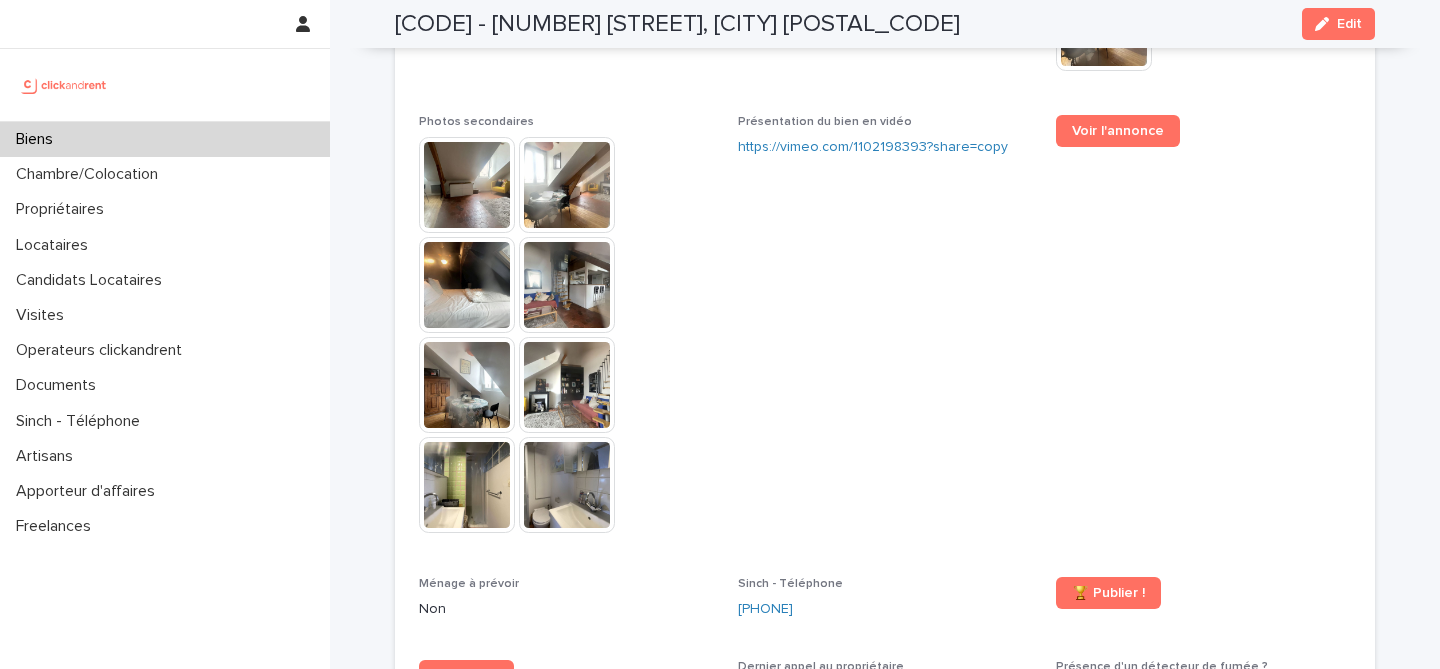 scroll, scrollTop: 5282, scrollLeft: 0, axis: vertical 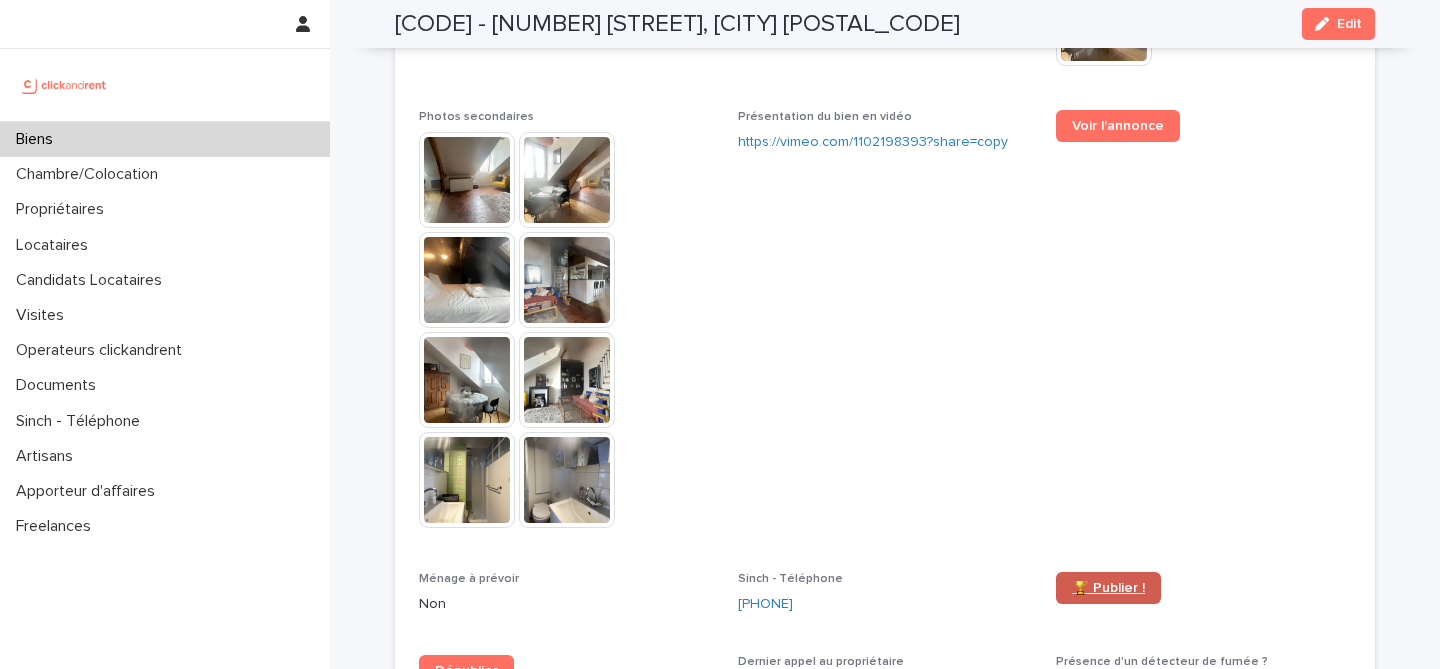click on "🏆  Publier !" at bounding box center [1108, 588] 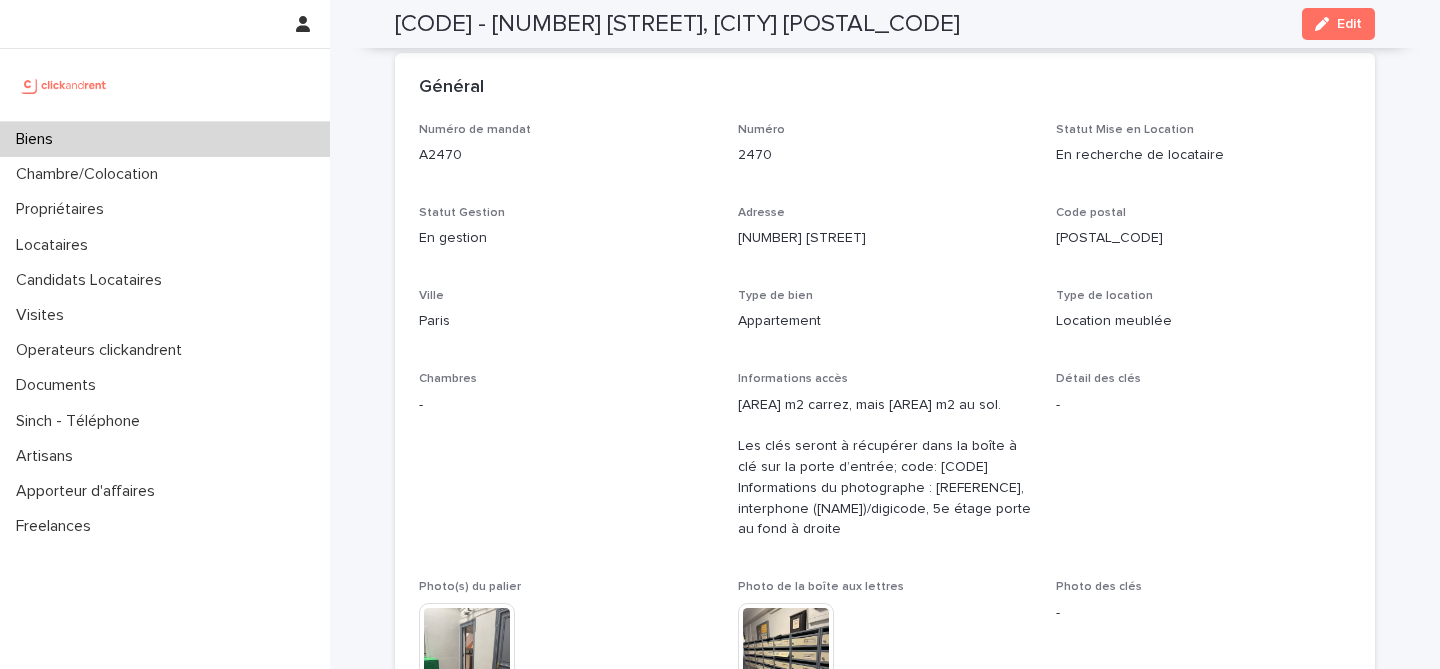 scroll, scrollTop: 0, scrollLeft: 0, axis: both 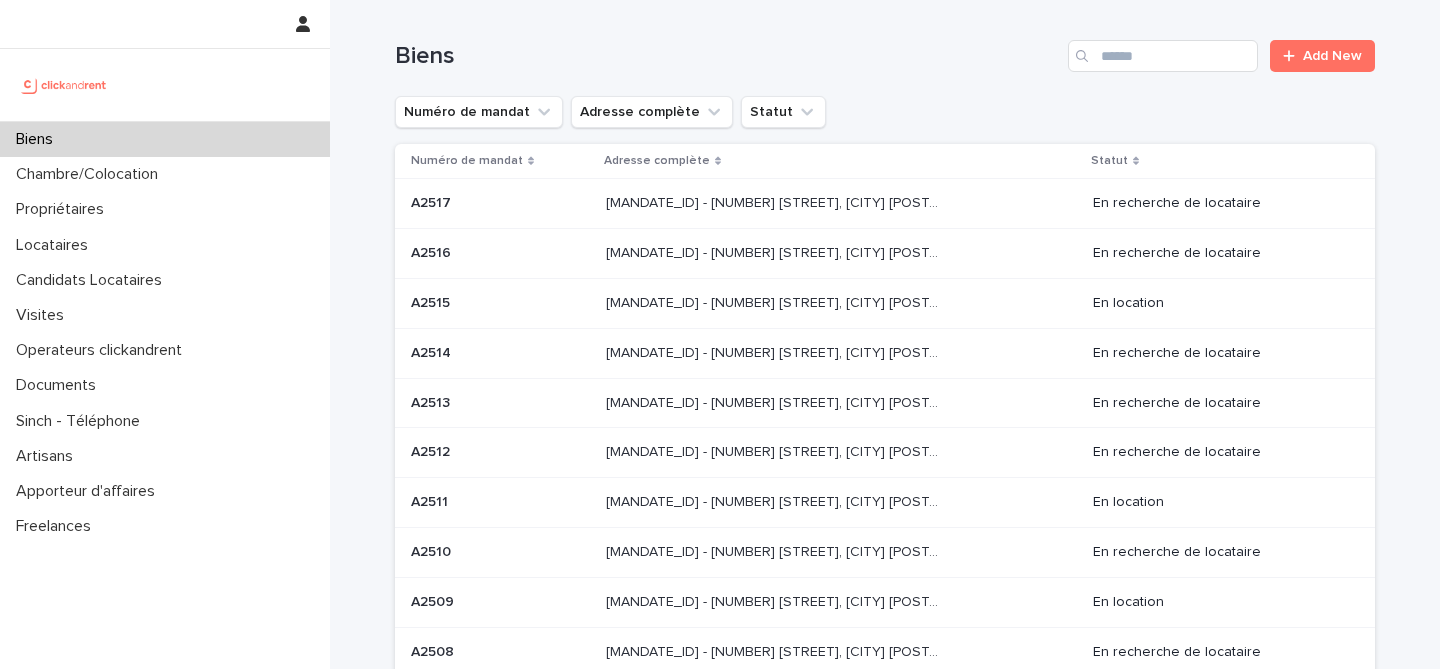 click on "Biens" at bounding box center (165, 139) 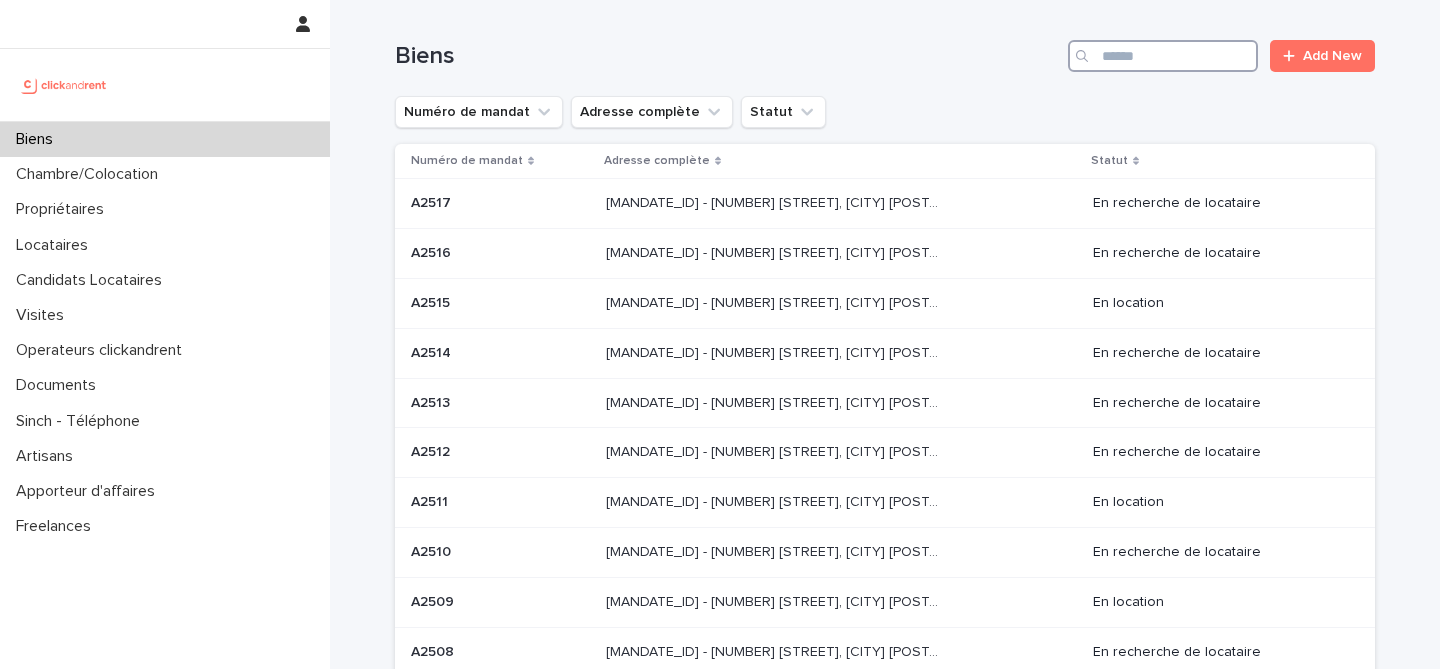 click at bounding box center [1163, 56] 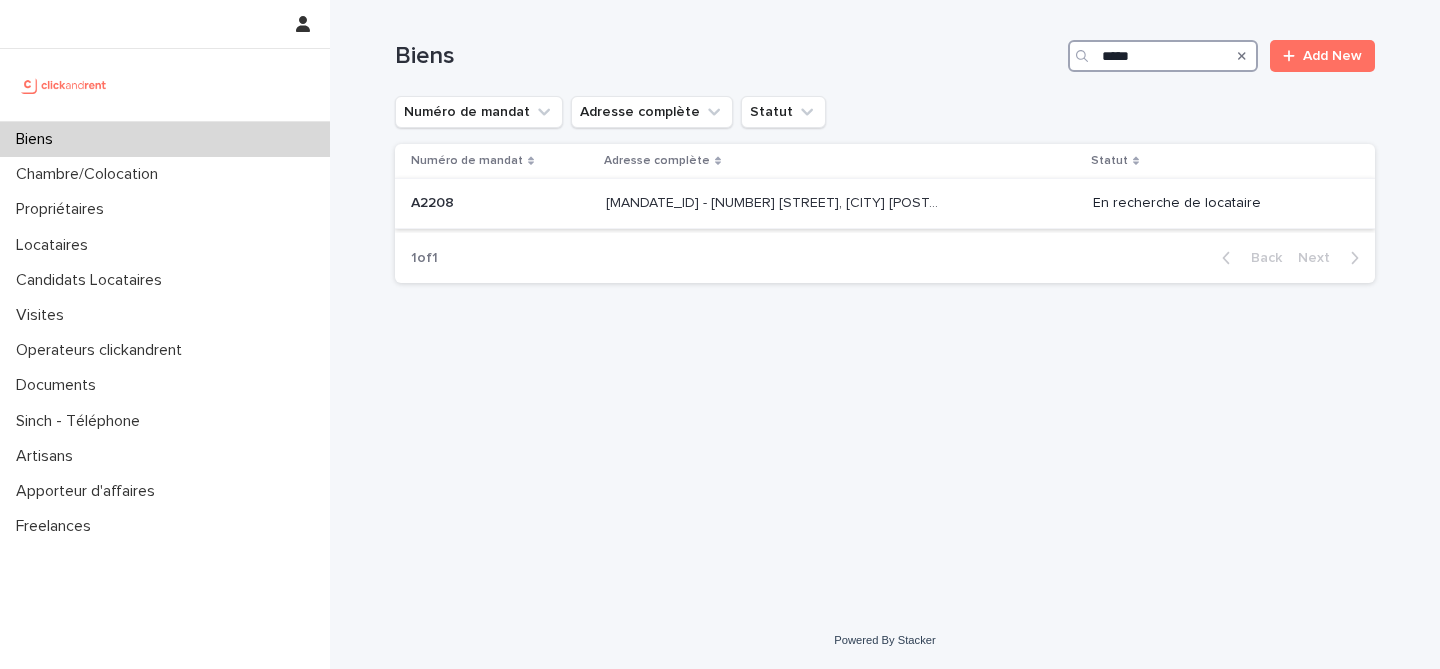 type on "*****" 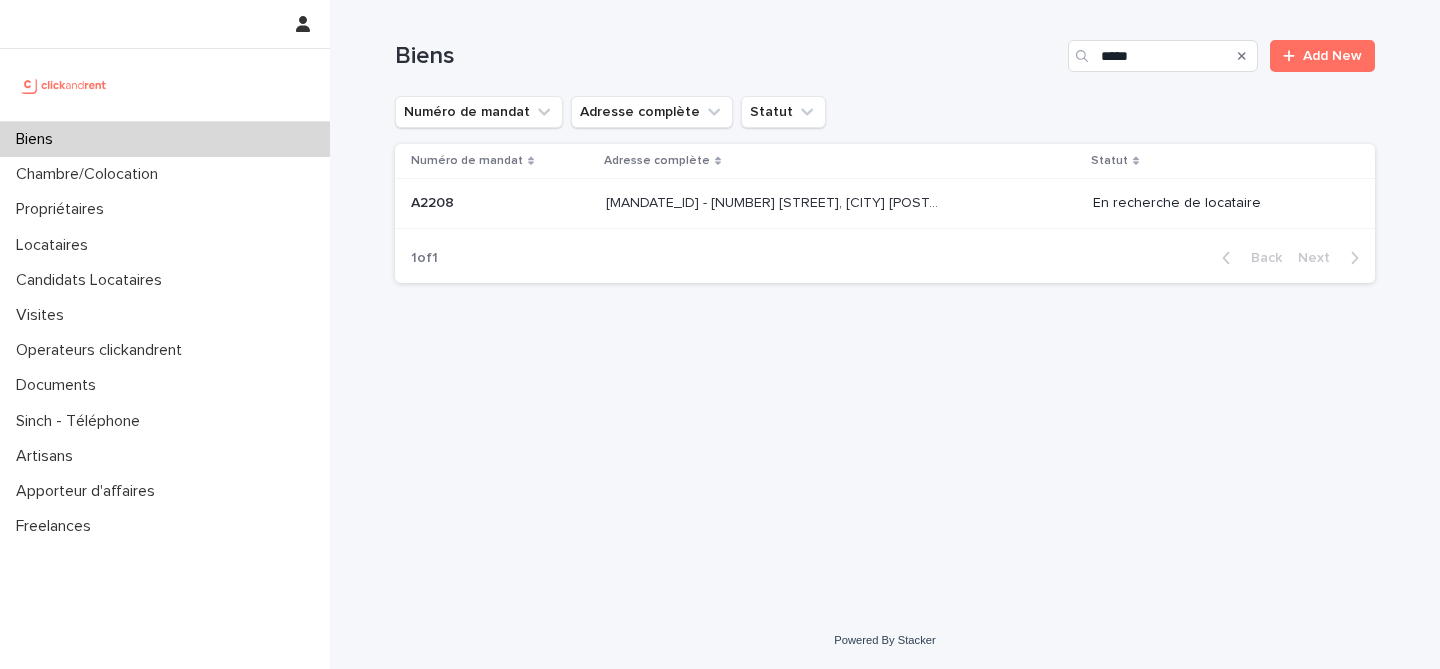 click at bounding box center (500, 203) 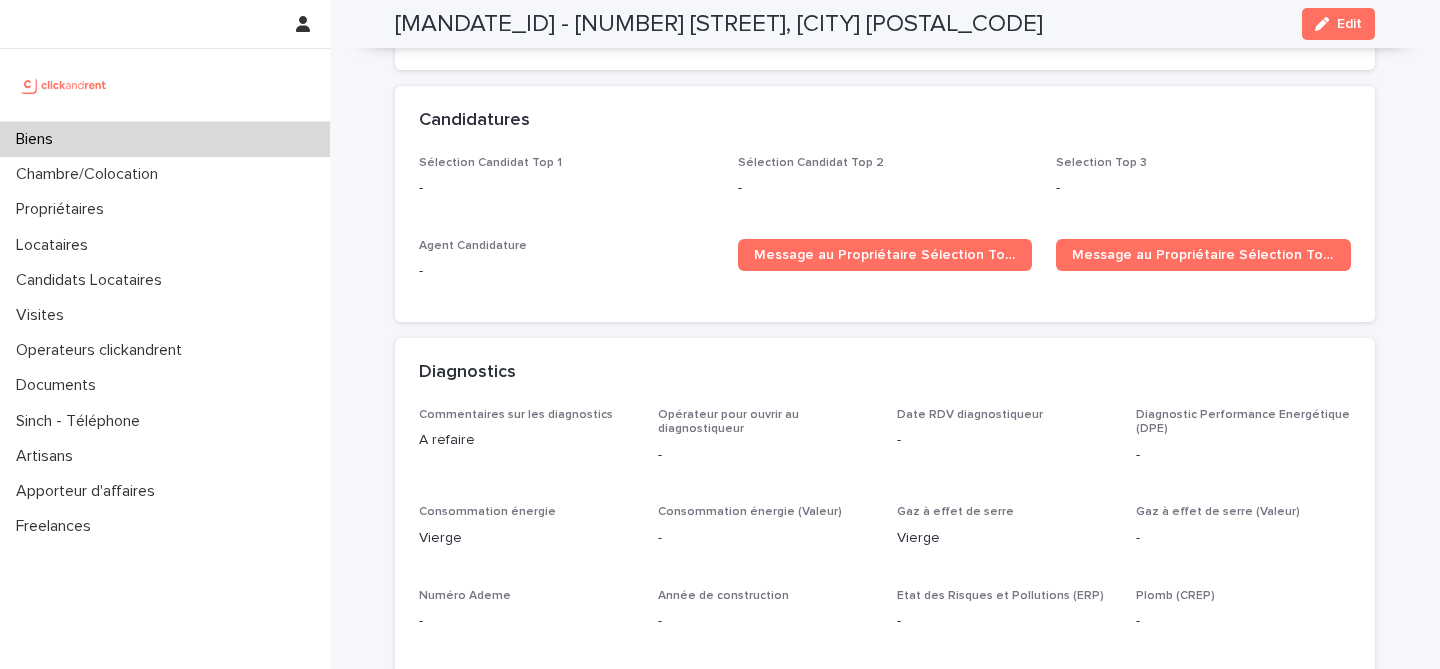 scroll, scrollTop: 5857, scrollLeft: 0, axis: vertical 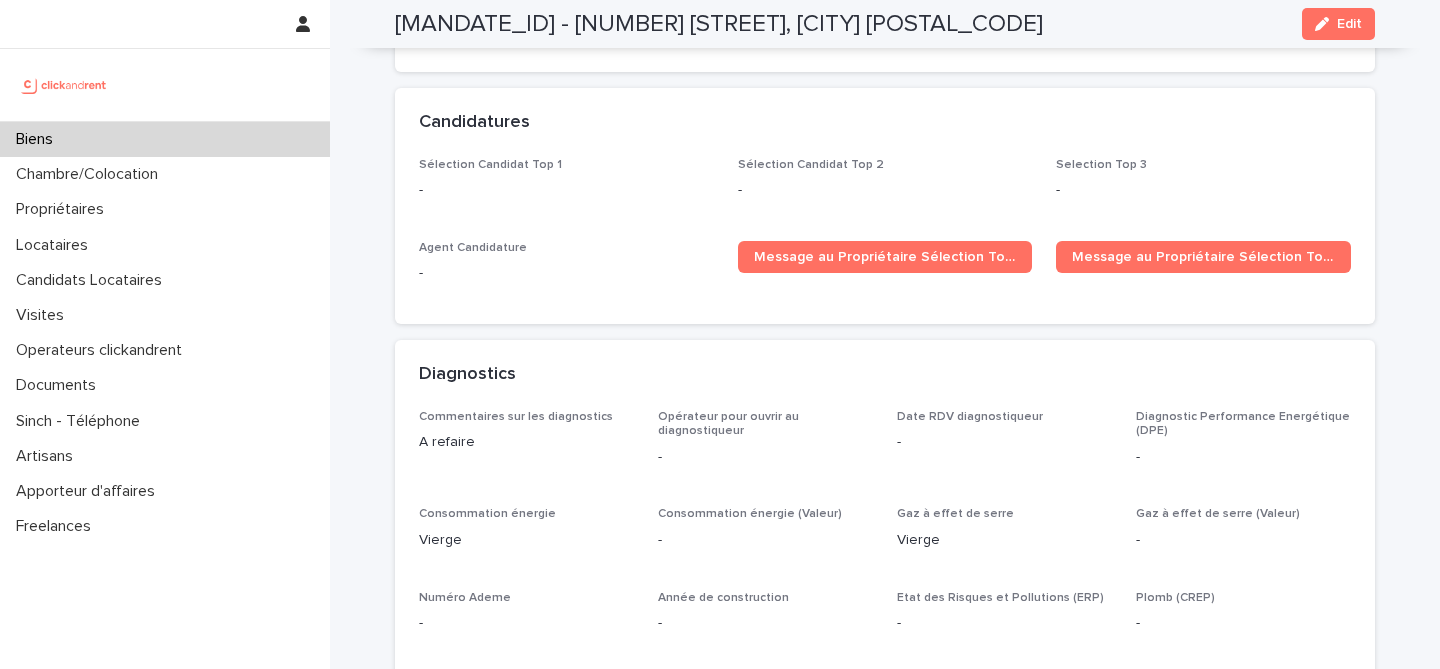 click on "[MANDATE_ID] - [NUMBER] [STREET], [CITY] [POSTAL_CODE]" at bounding box center [719, 24] 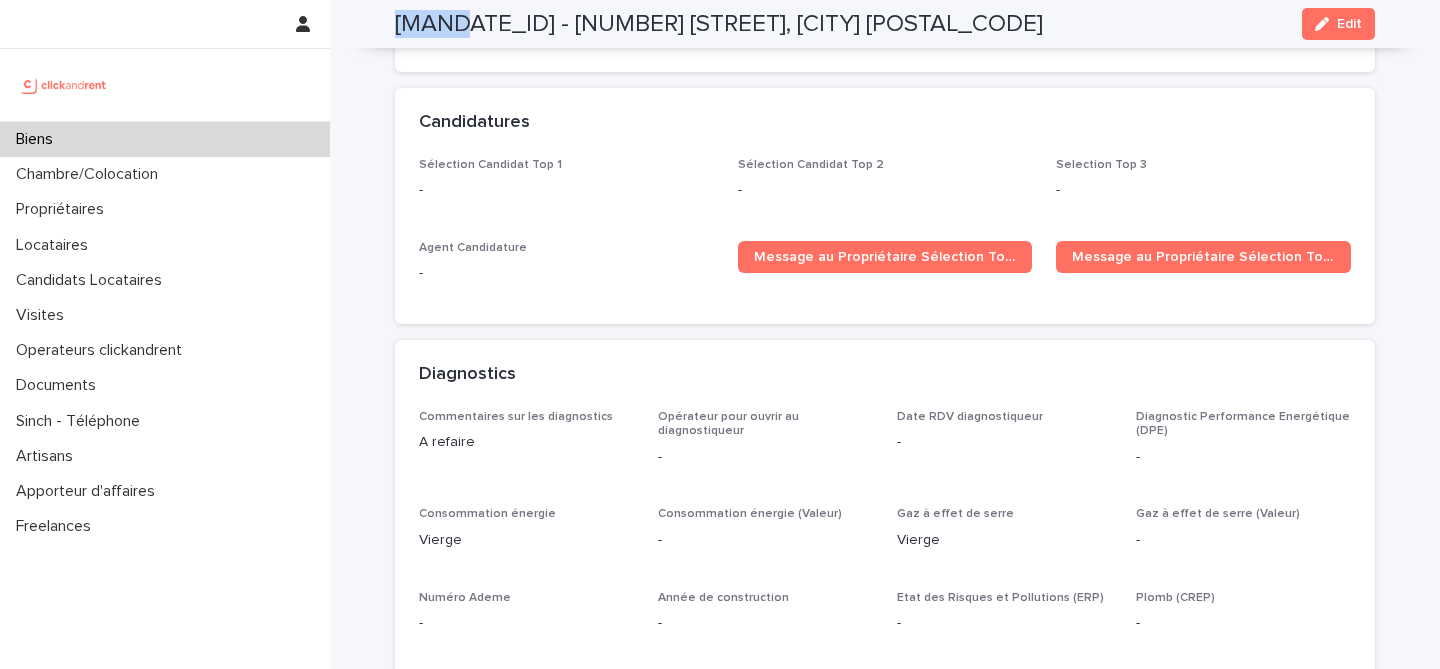 click on "[MANDATE_ID] - [NUMBER] [STREET], [CITY] [POSTAL_CODE]" at bounding box center [719, 24] 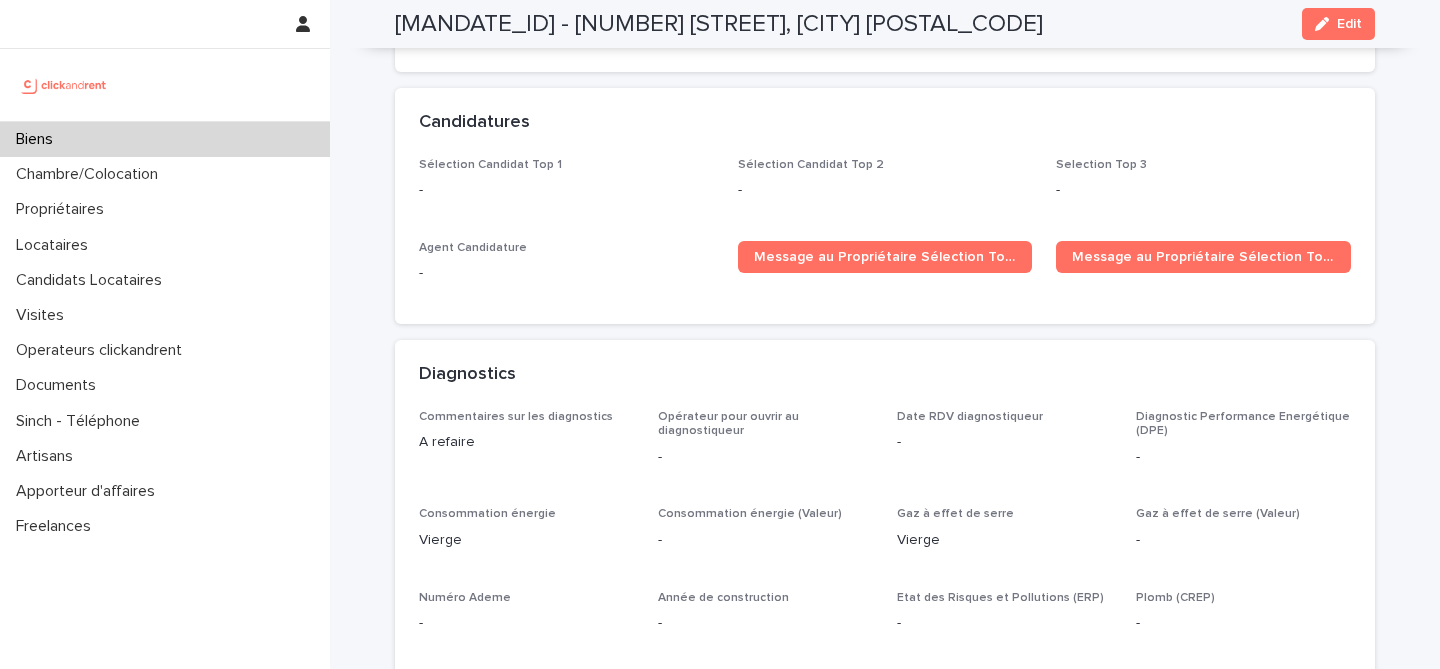 click on "Candidatures" at bounding box center [885, 123] 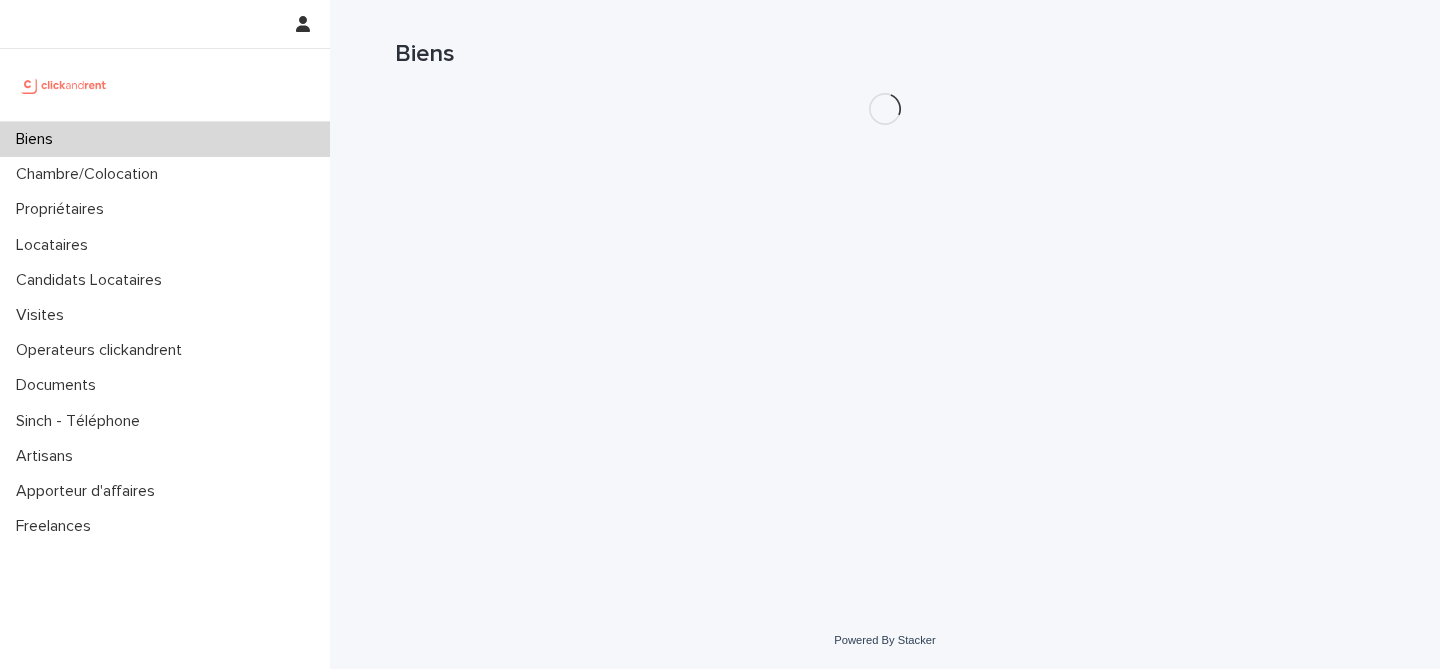 scroll, scrollTop: 0, scrollLeft: 0, axis: both 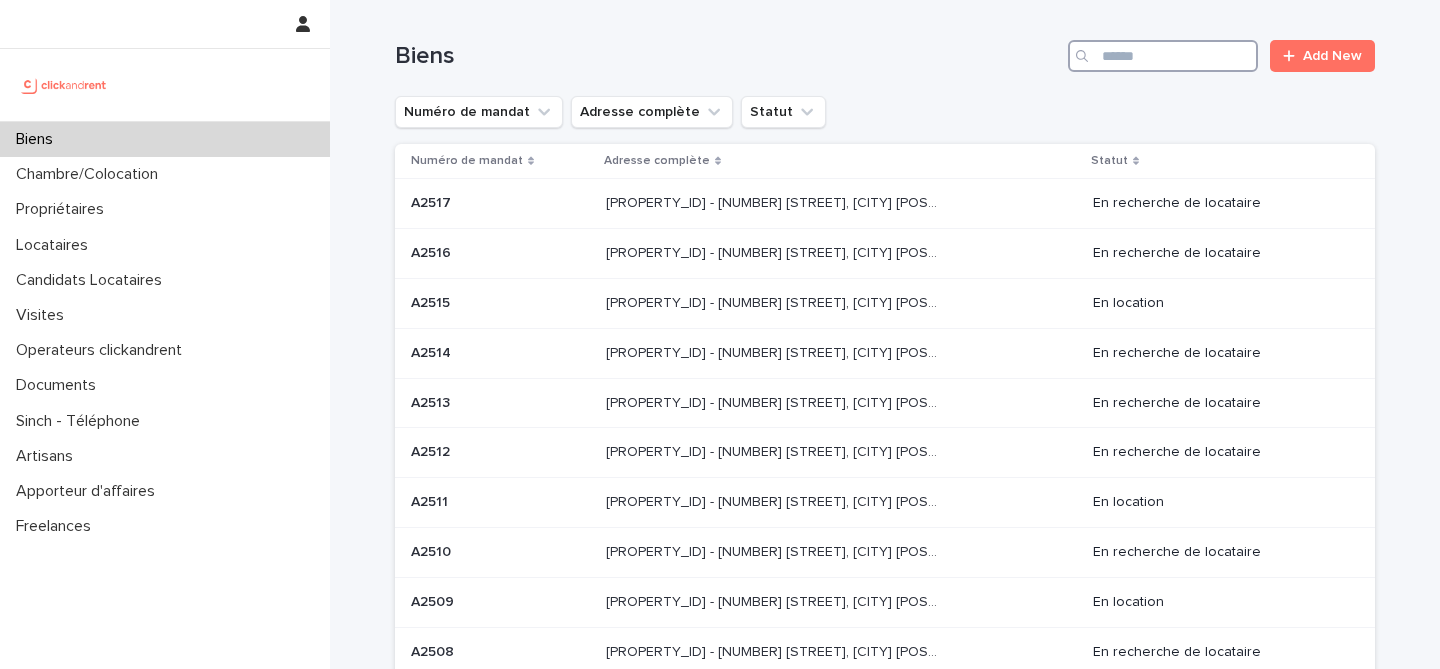 click at bounding box center (1163, 56) 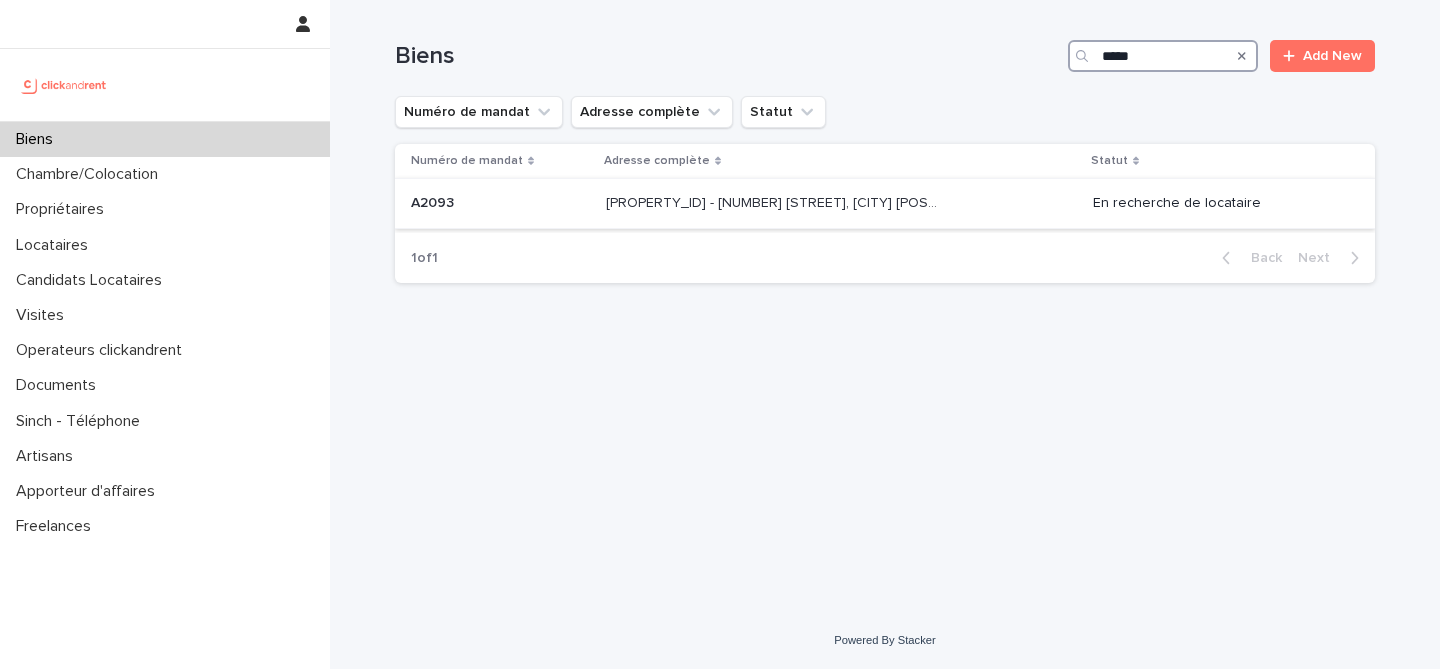 type on "*****" 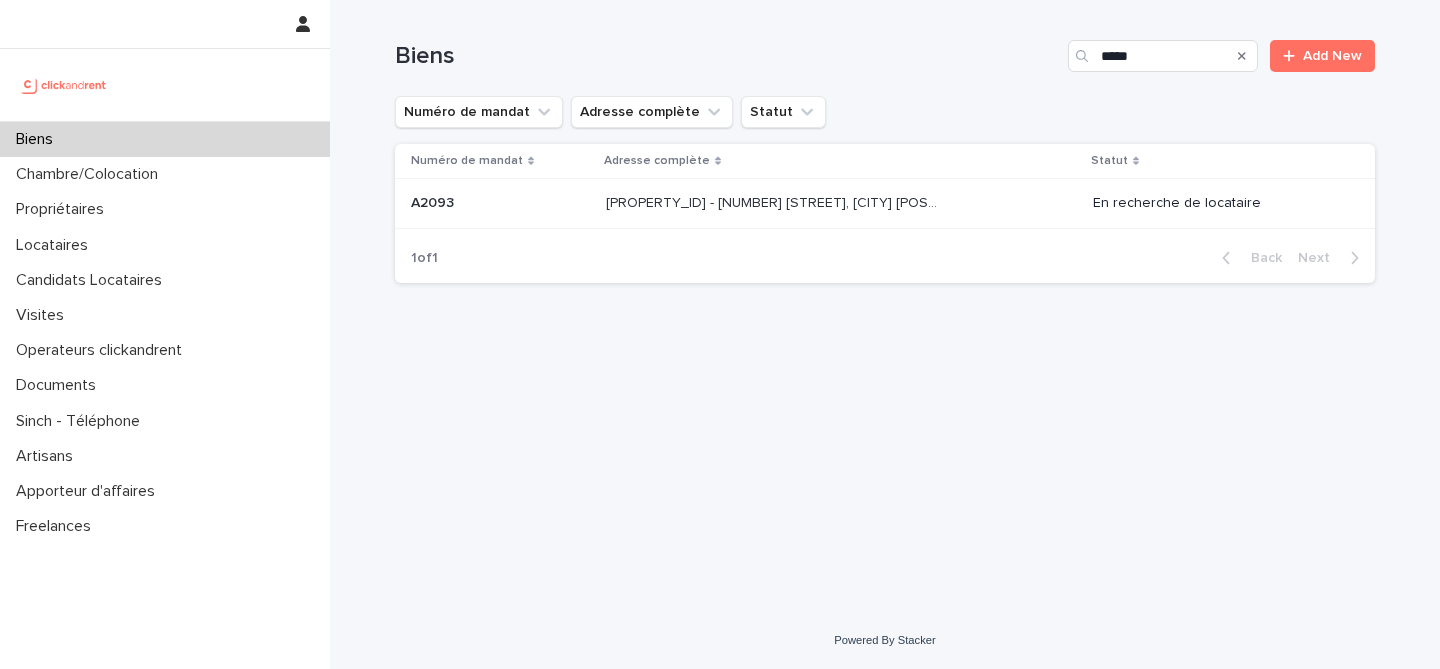 click at bounding box center [500, 203] 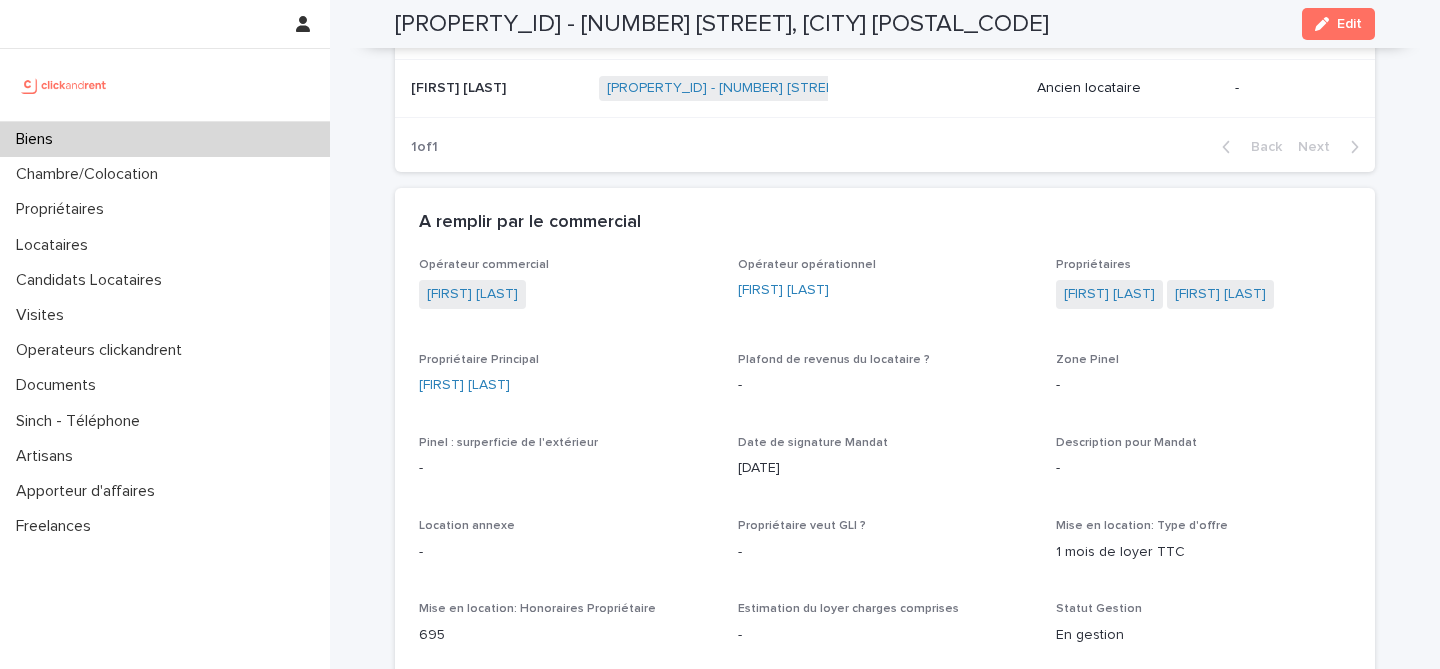 scroll, scrollTop: 1033, scrollLeft: 0, axis: vertical 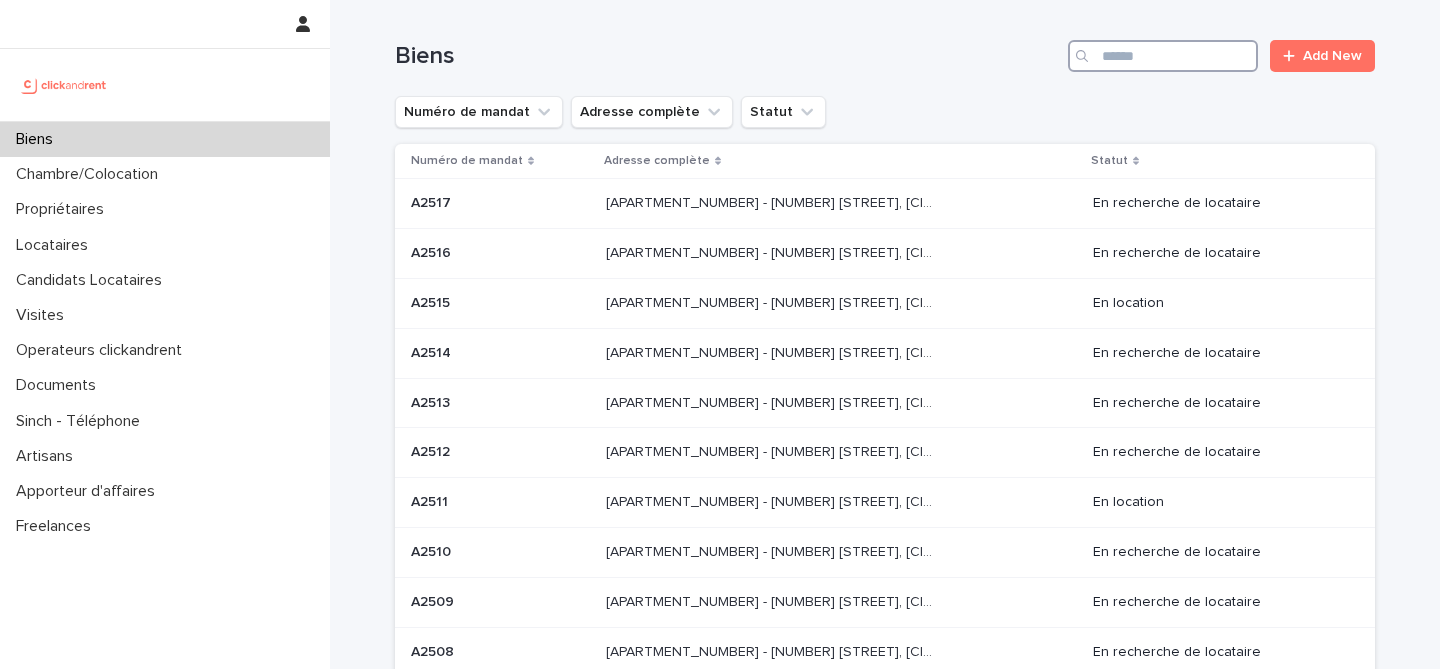 click at bounding box center [1163, 56] 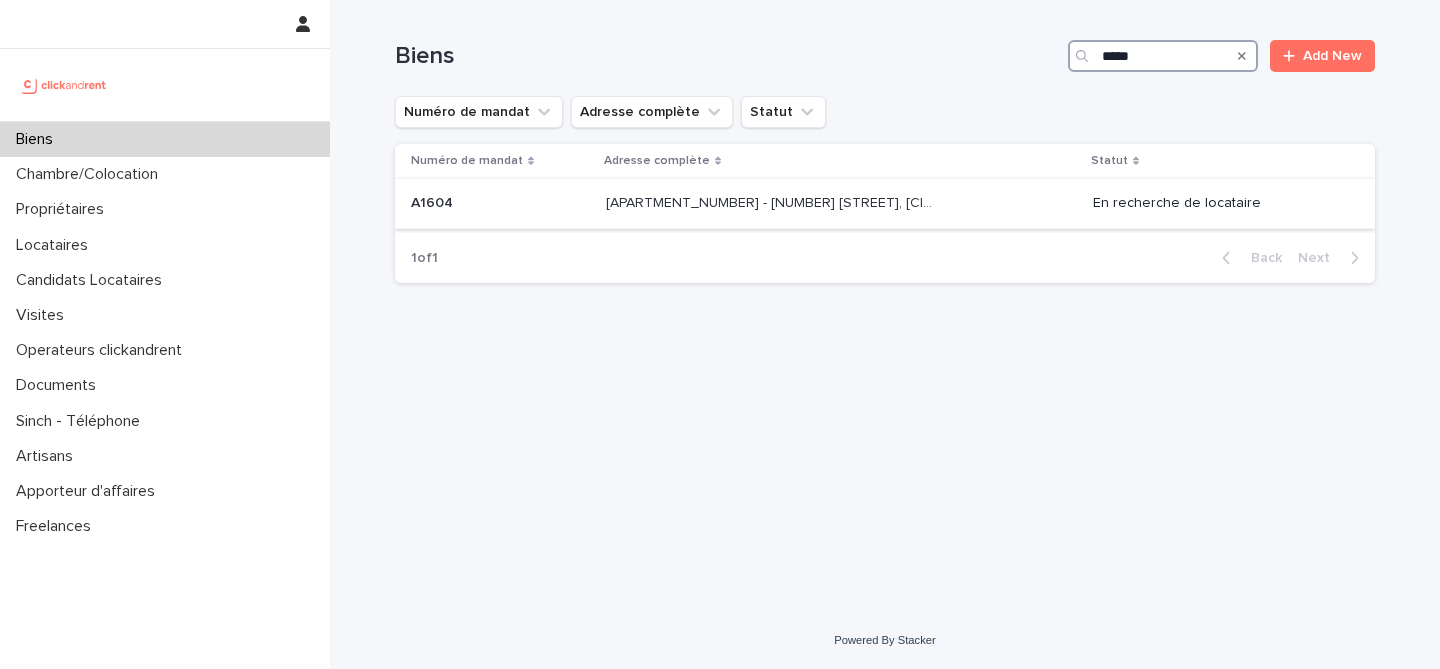 type on "*****" 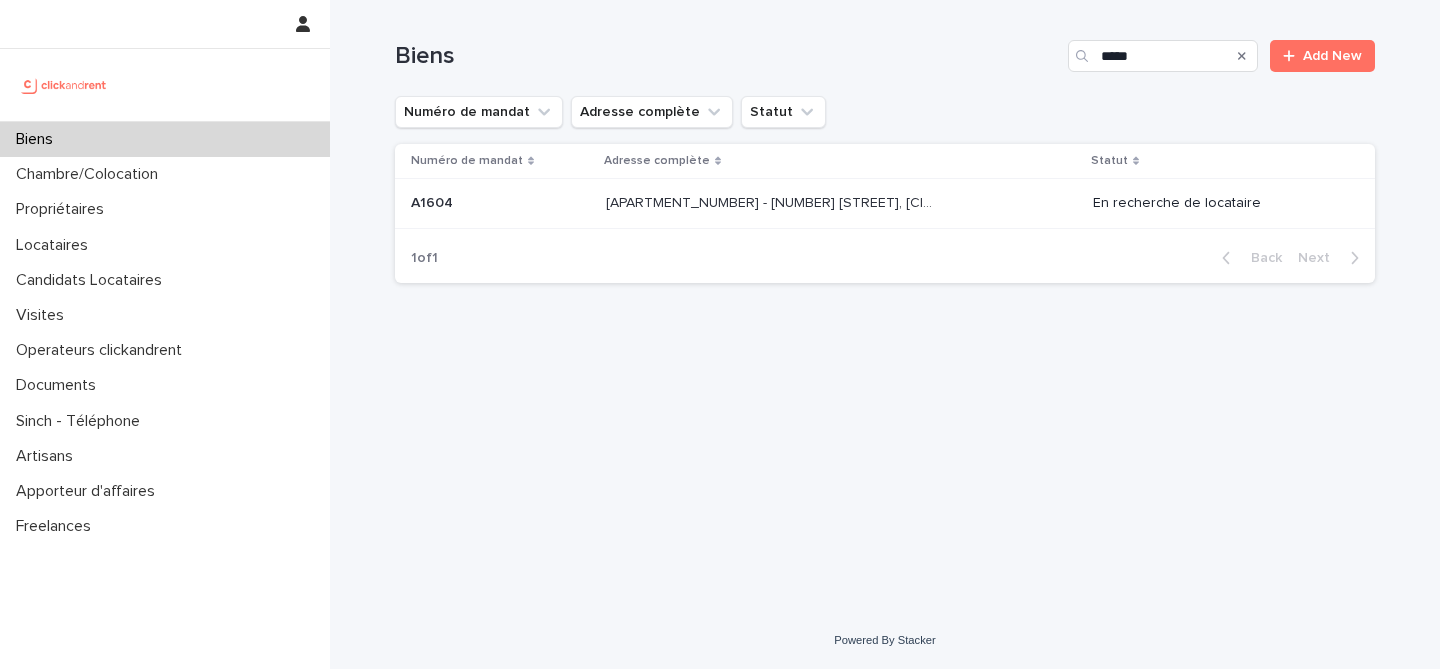 click on "A1604 - 13 Place de la Fontaine,  Bry-sur-Marne 94360" at bounding box center [774, 201] 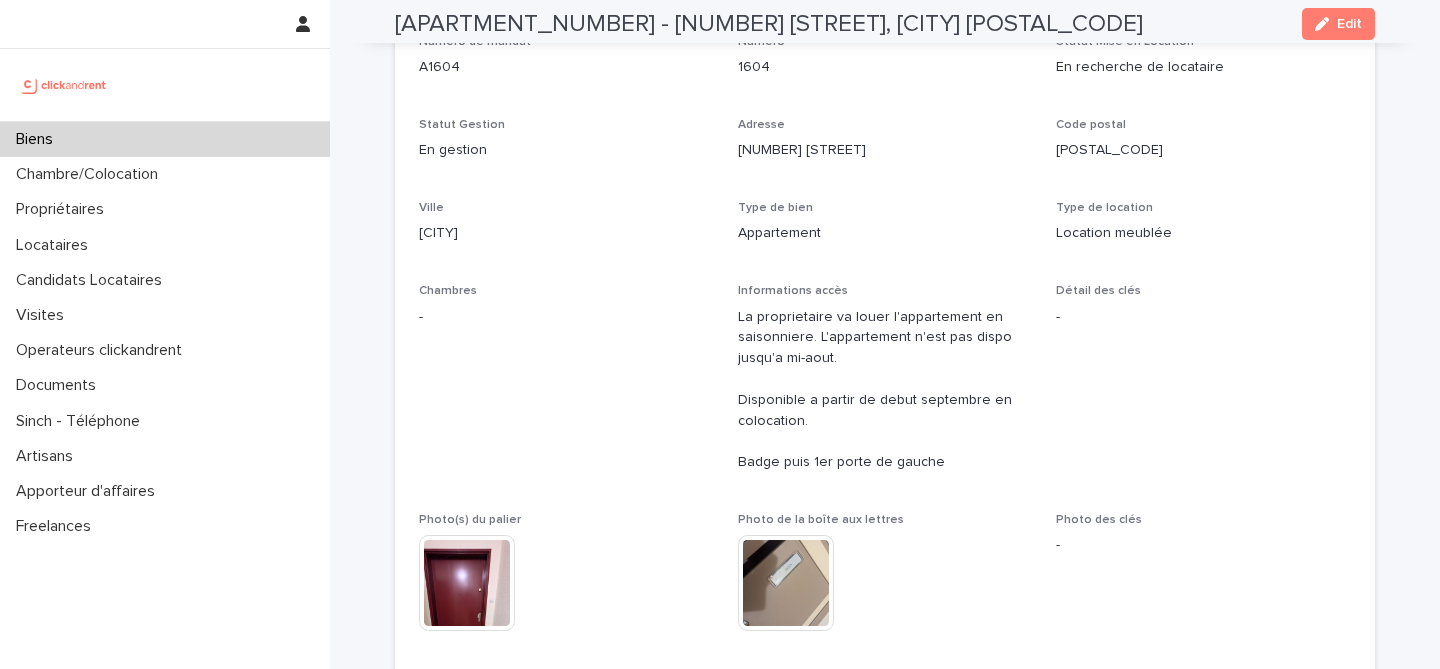 scroll, scrollTop: 0, scrollLeft: 0, axis: both 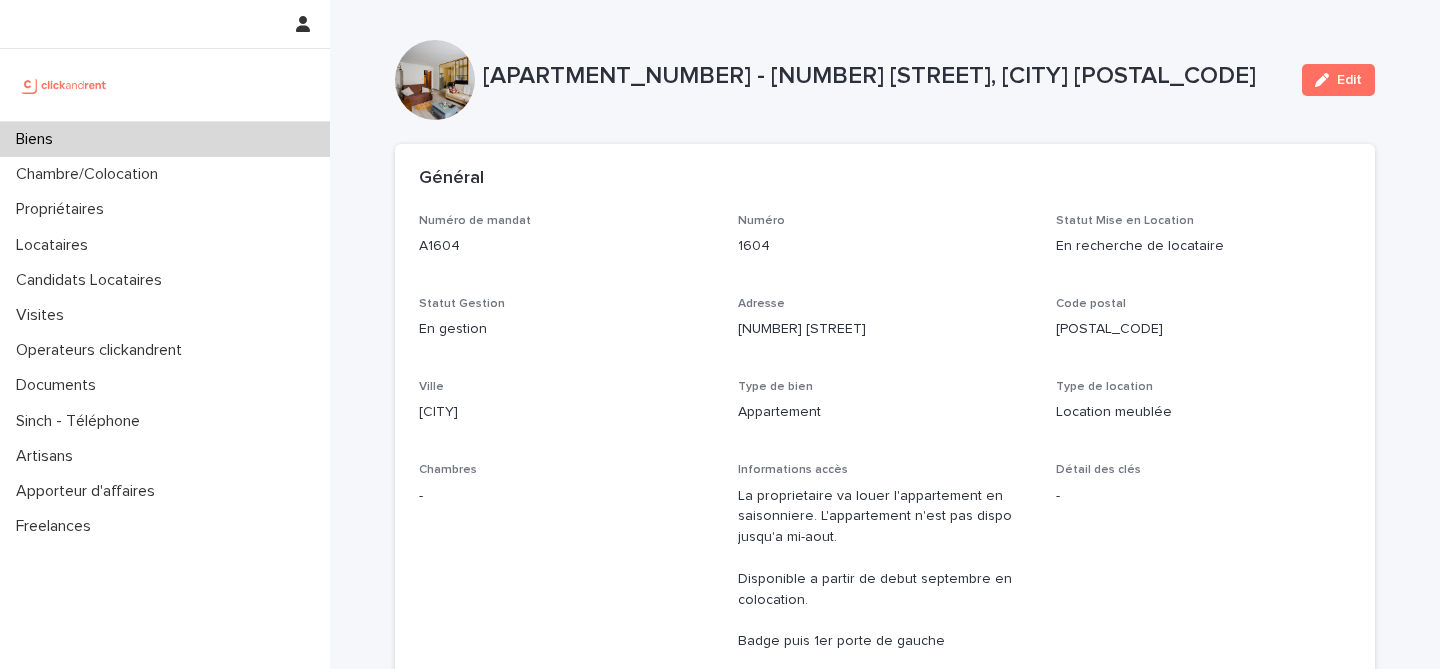 click on "Biens" at bounding box center (165, 139) 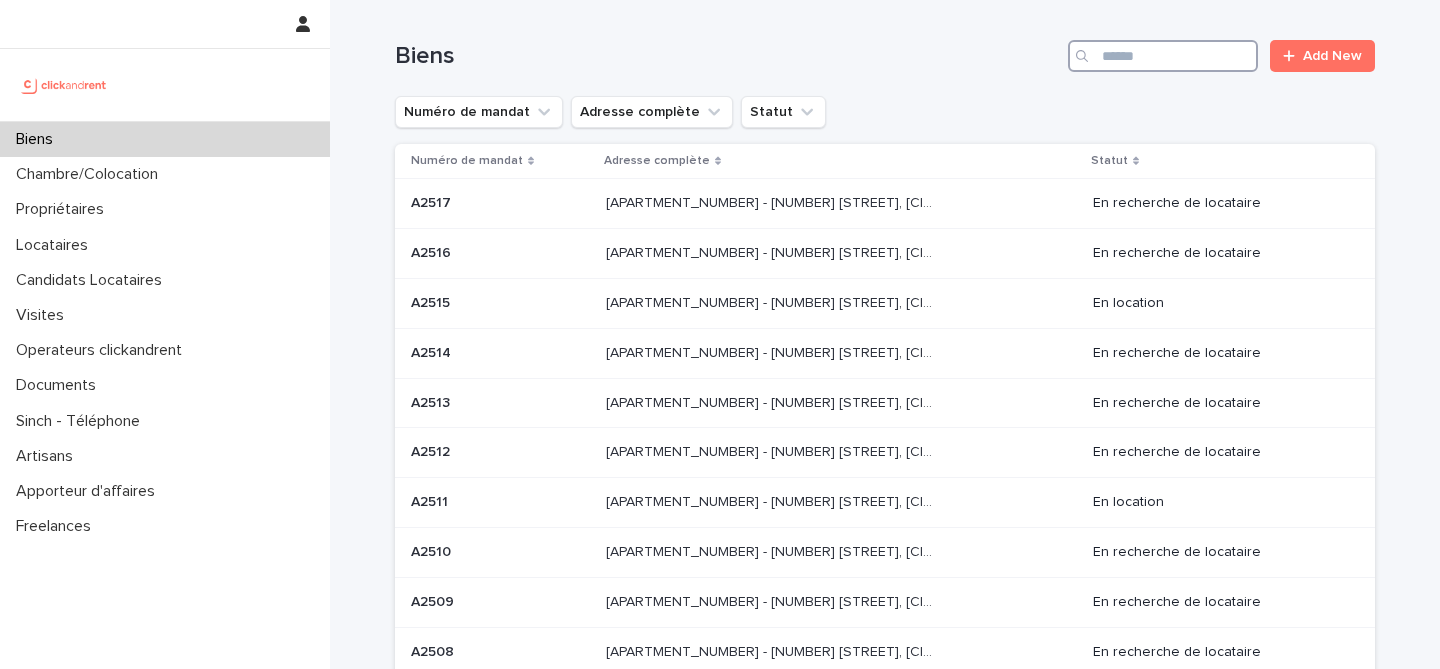 click at bounding box center [1163, 56] 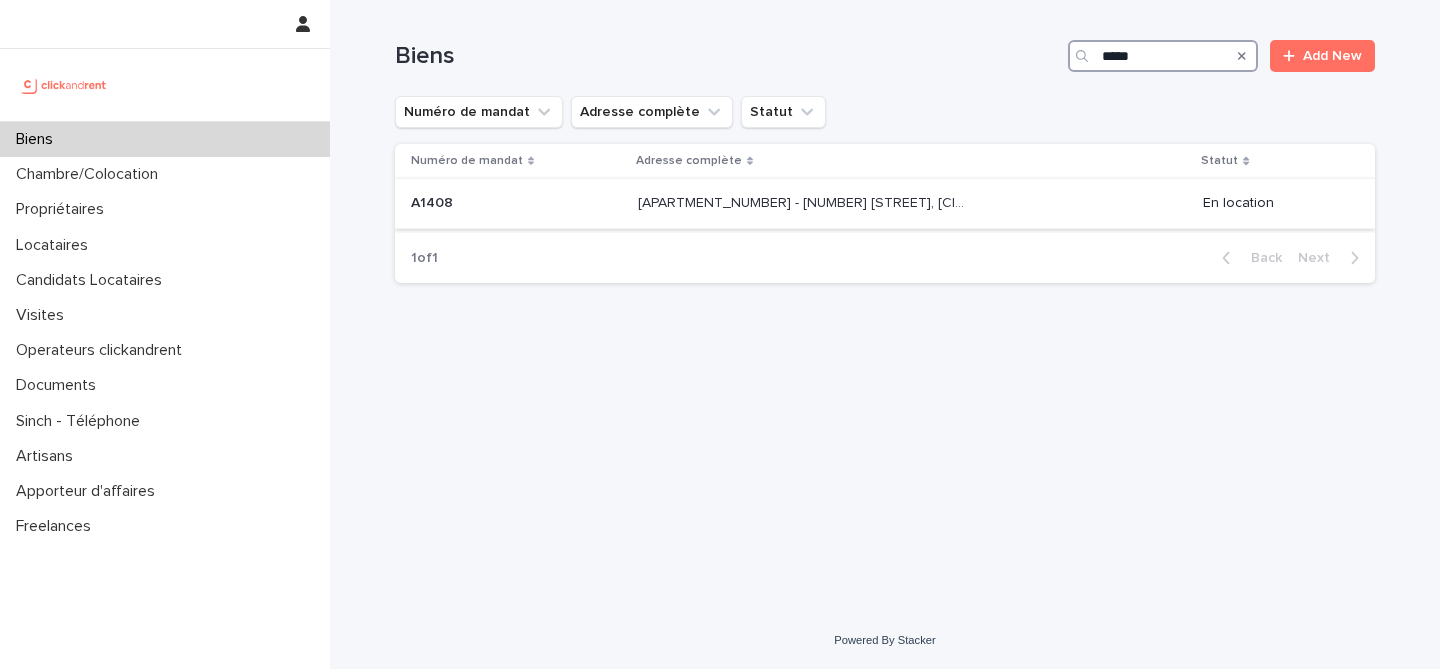 type on "*****" 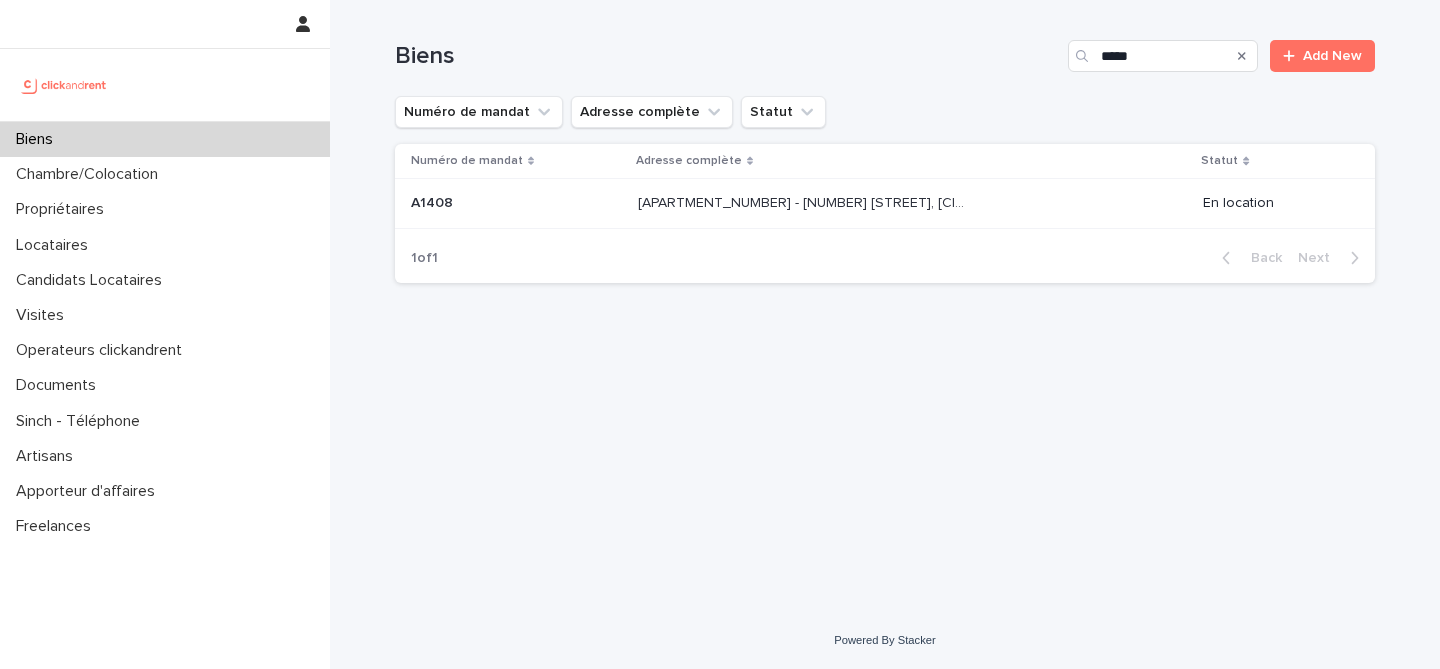 click at bounding box center (516, 203) 